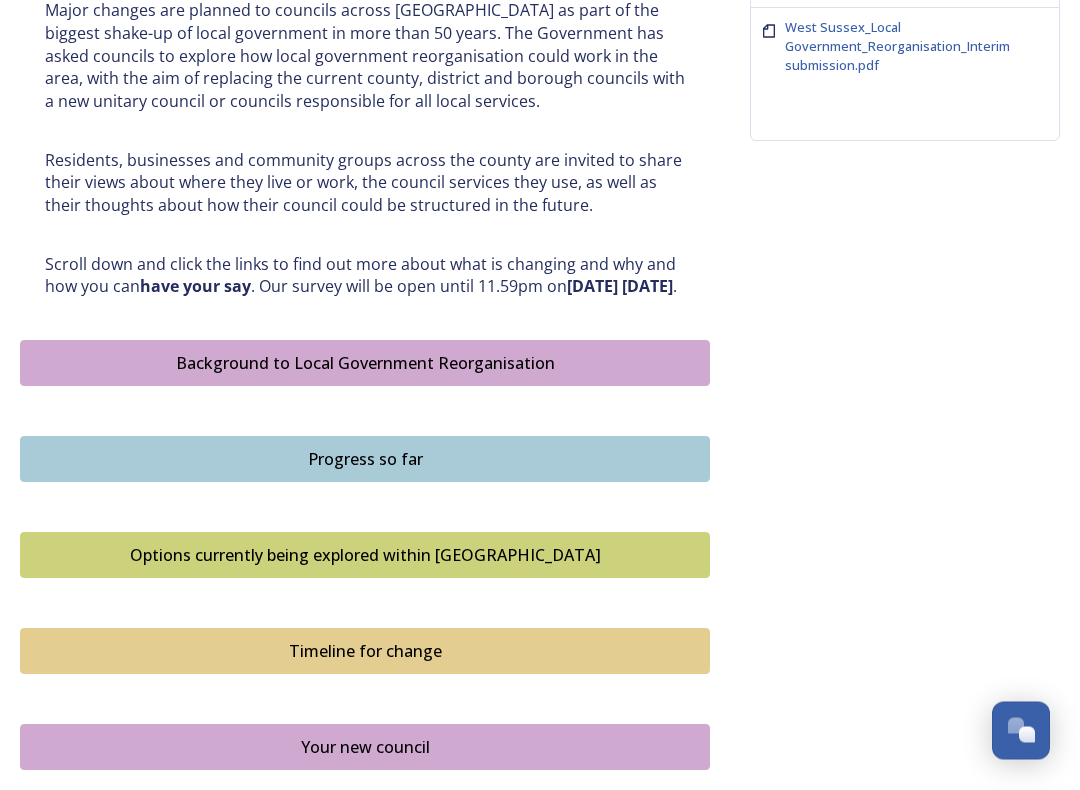 scroll, scrollTop: 851, scrollLeft: 0, axis: vertical 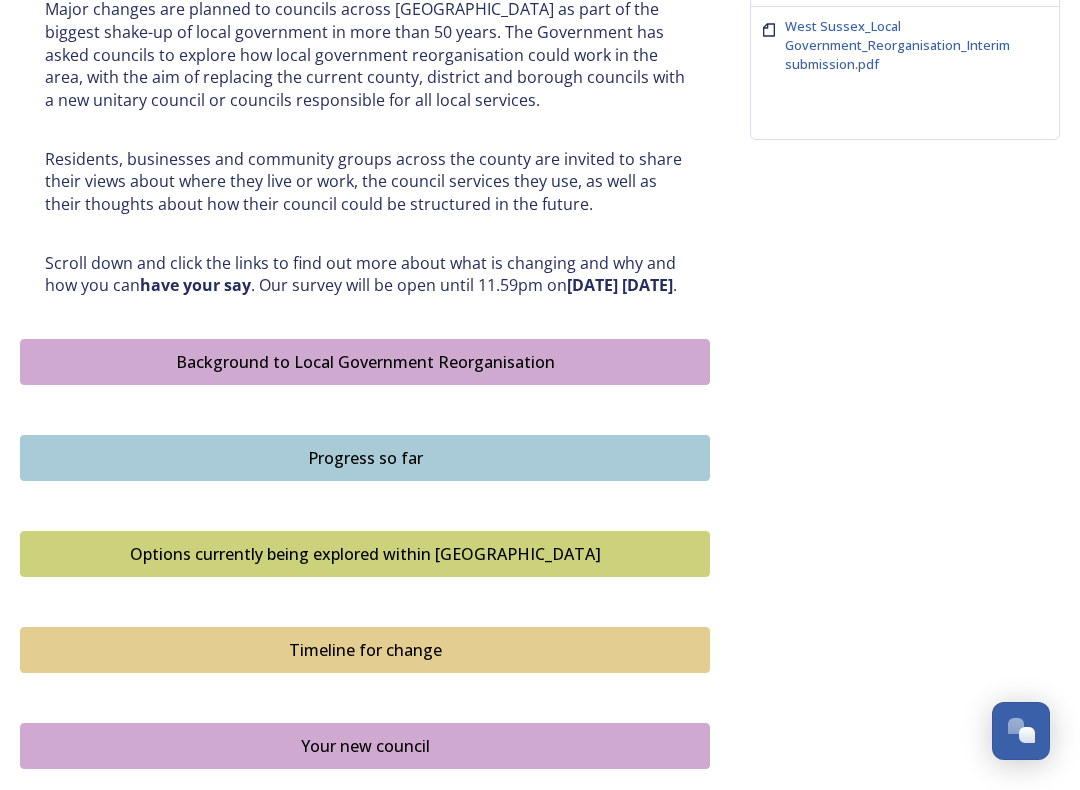 click on "Options currently being explored within [GEOGRAPHIC_DATA]" at bounding box center [365, 554] 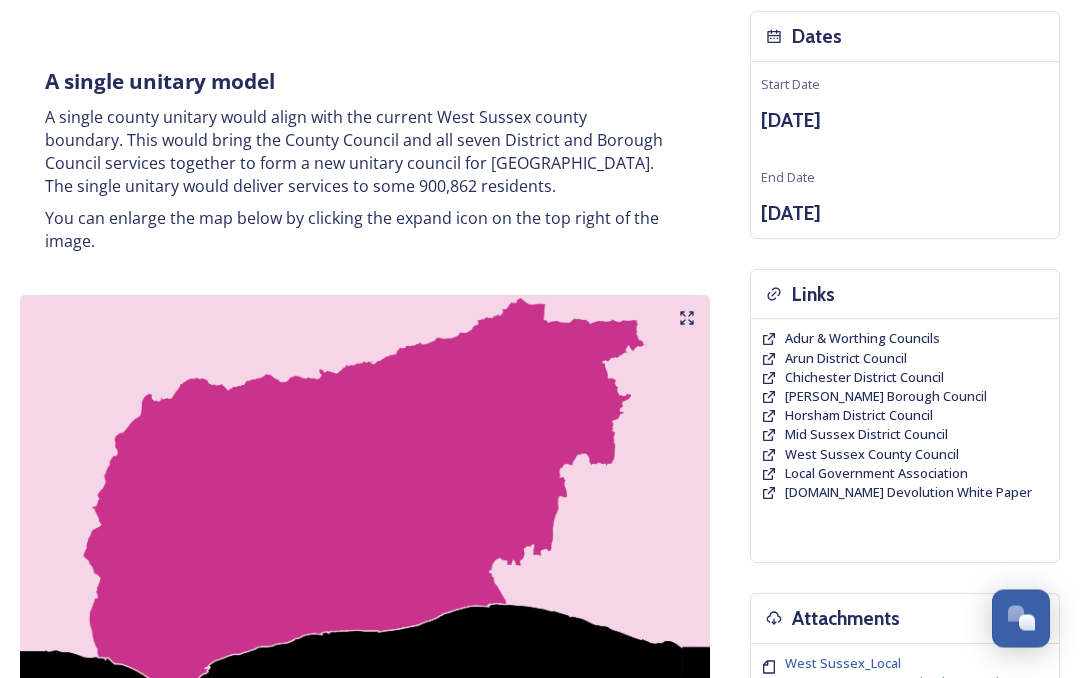 scroll, scrollTop: 0, scrollLeft: 0, axis: both 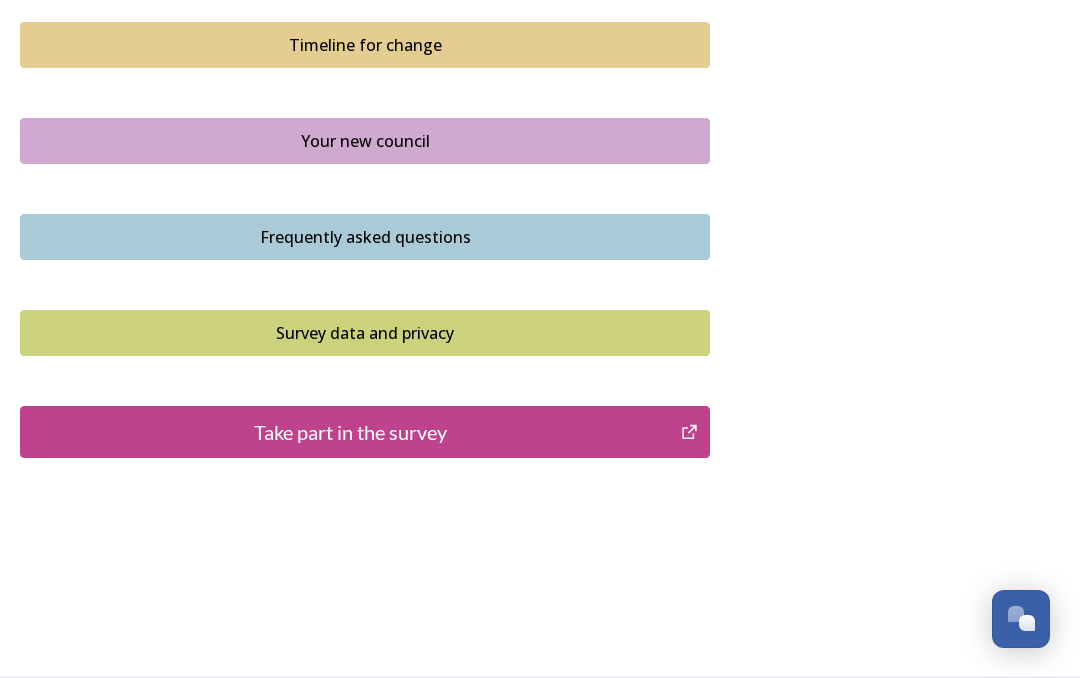 click on "Timeline for change" at bounding box center [365, 45] 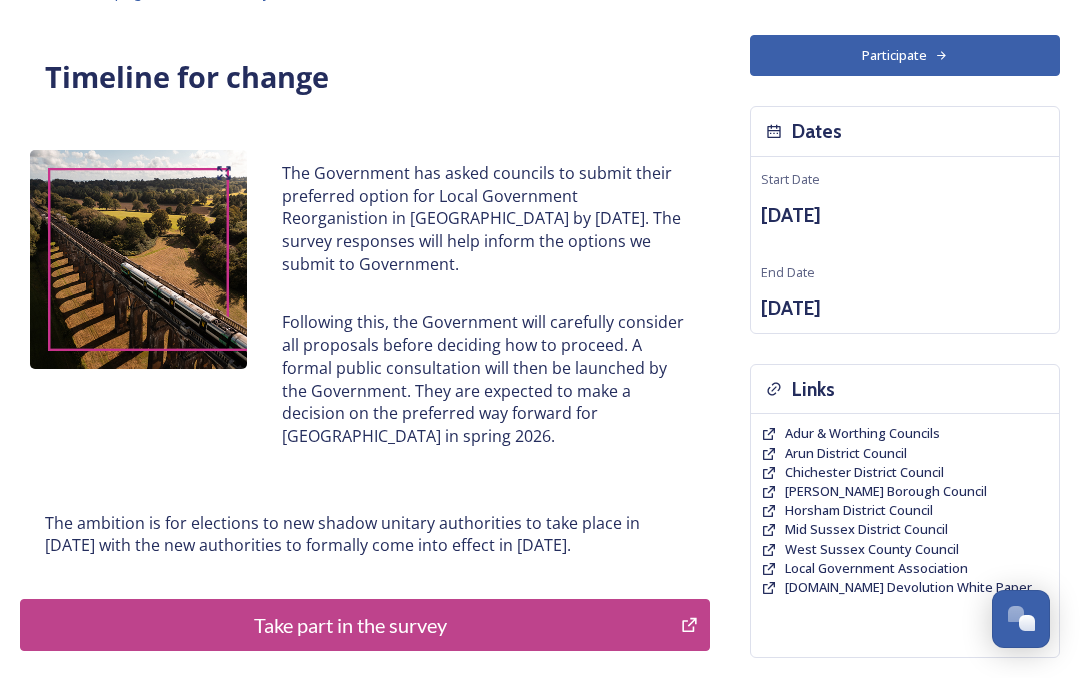 scroll, scrollTop: 111, scrollLeft: 0, axis: vertical 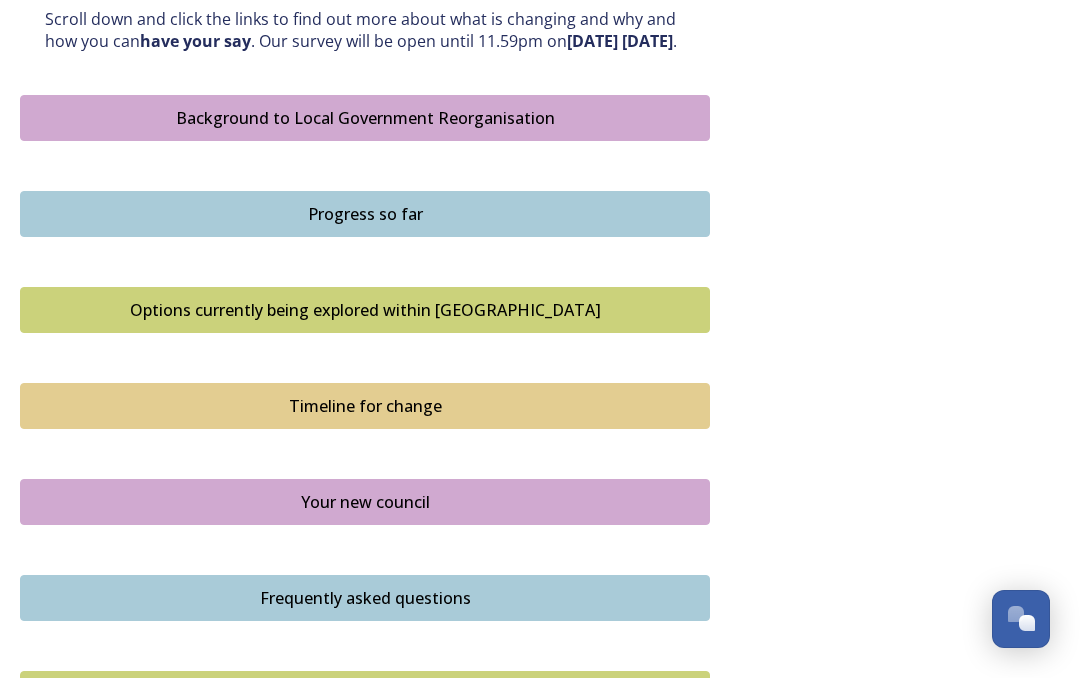 click on "Frequently asked questions" at bounding box center (365, 598) 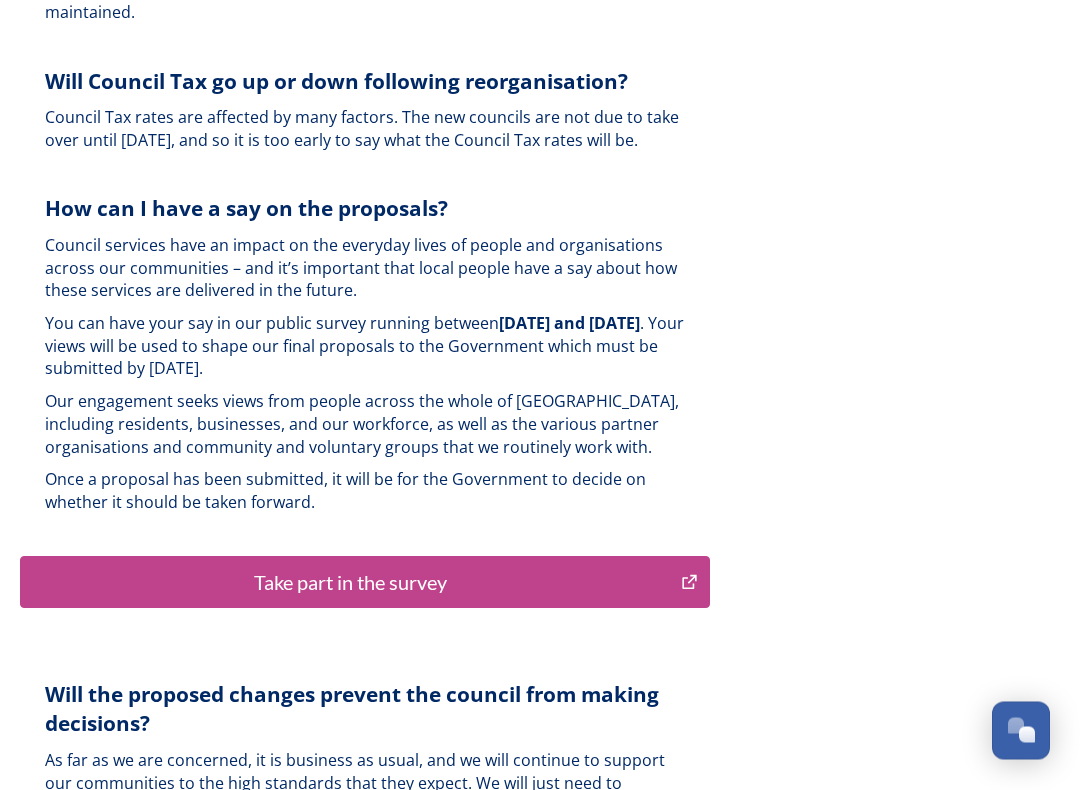scroll, scrollTop: 5076, scrollLeft: 0, axis: vertical 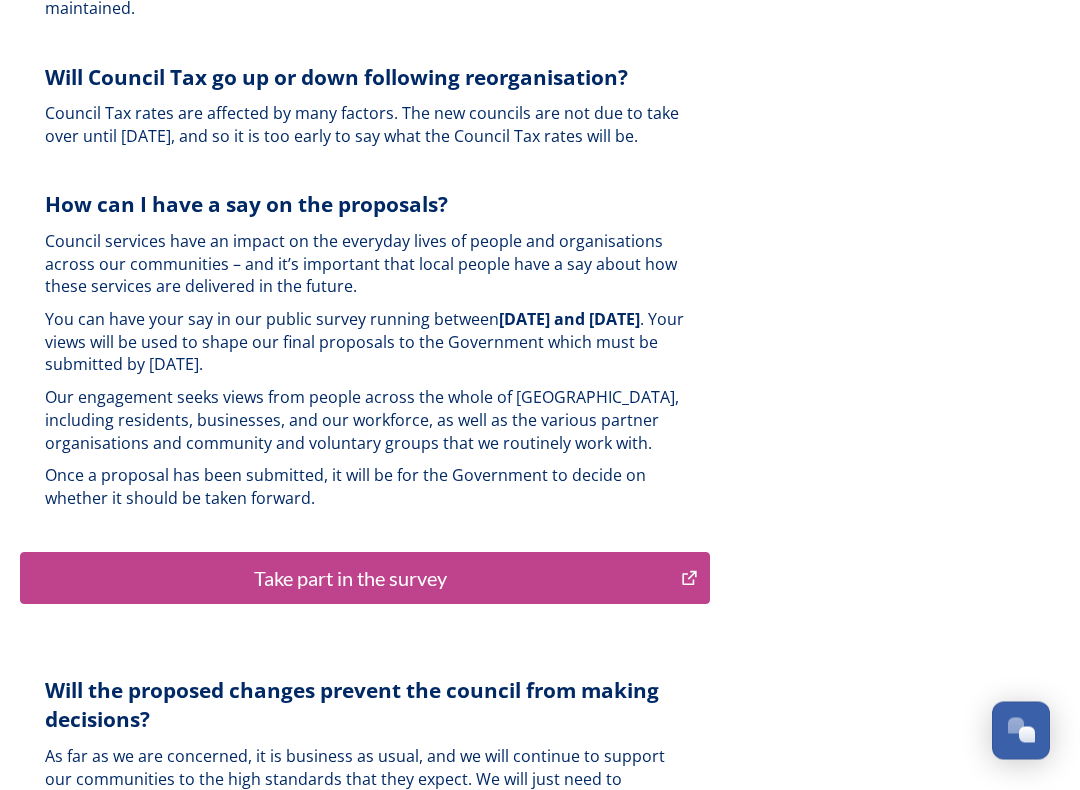 click on "Take part in the survey" at bounding box center (350, 579) 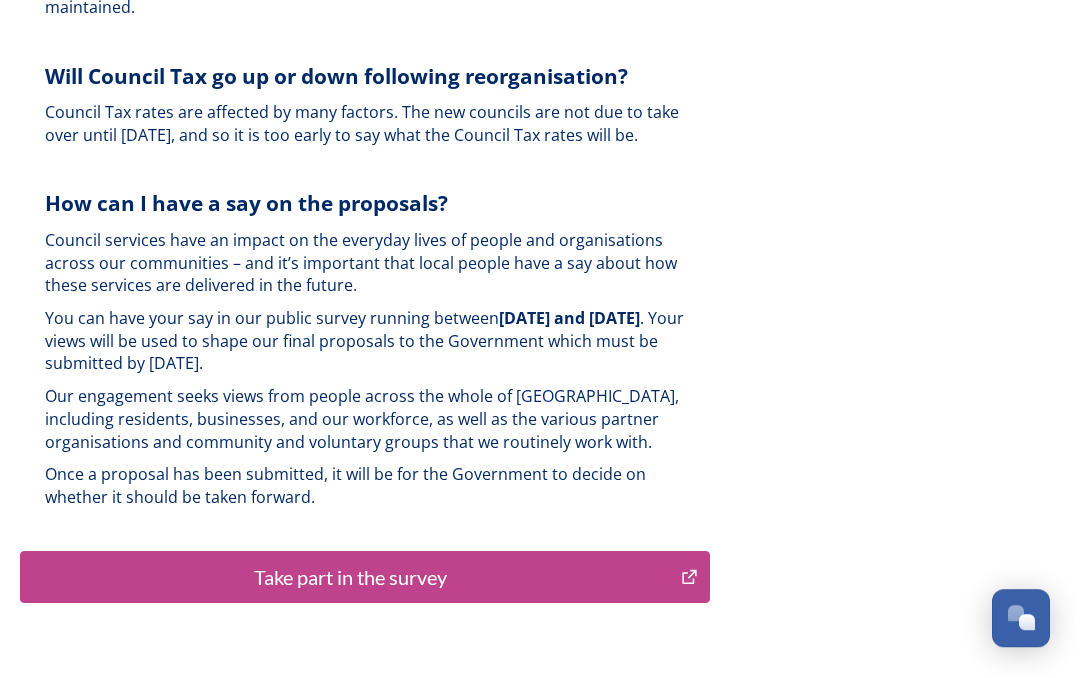 scroll, scrollTop: 5133, scrollLeft: 0, axis: vertical 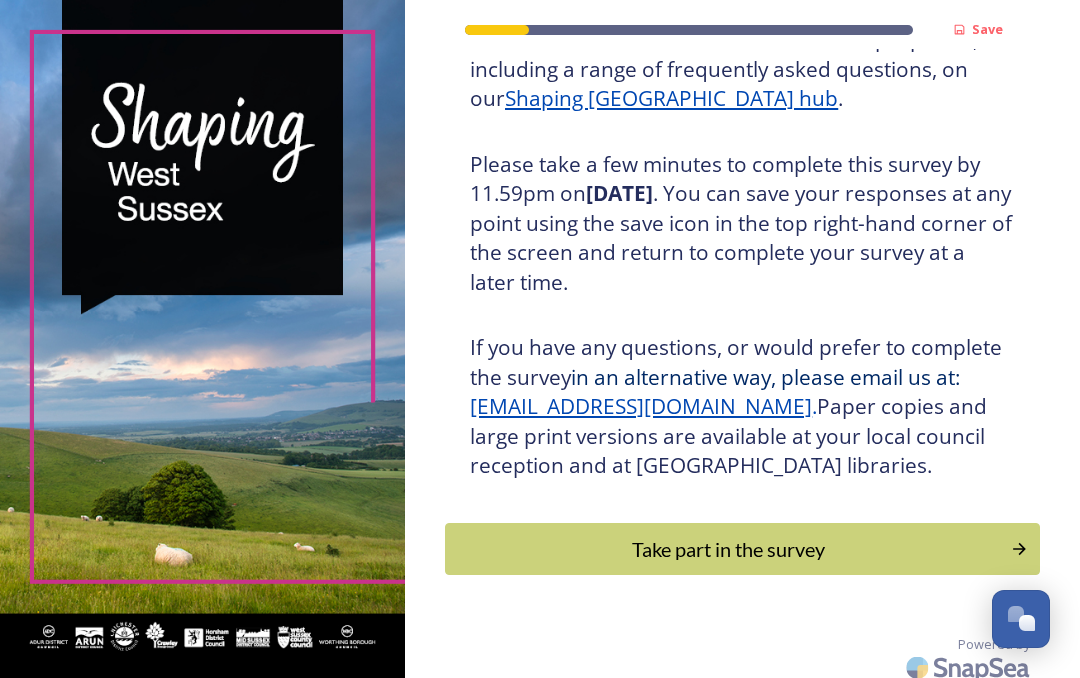 click on "Take part in the survey" at bounding box center [728, 549] 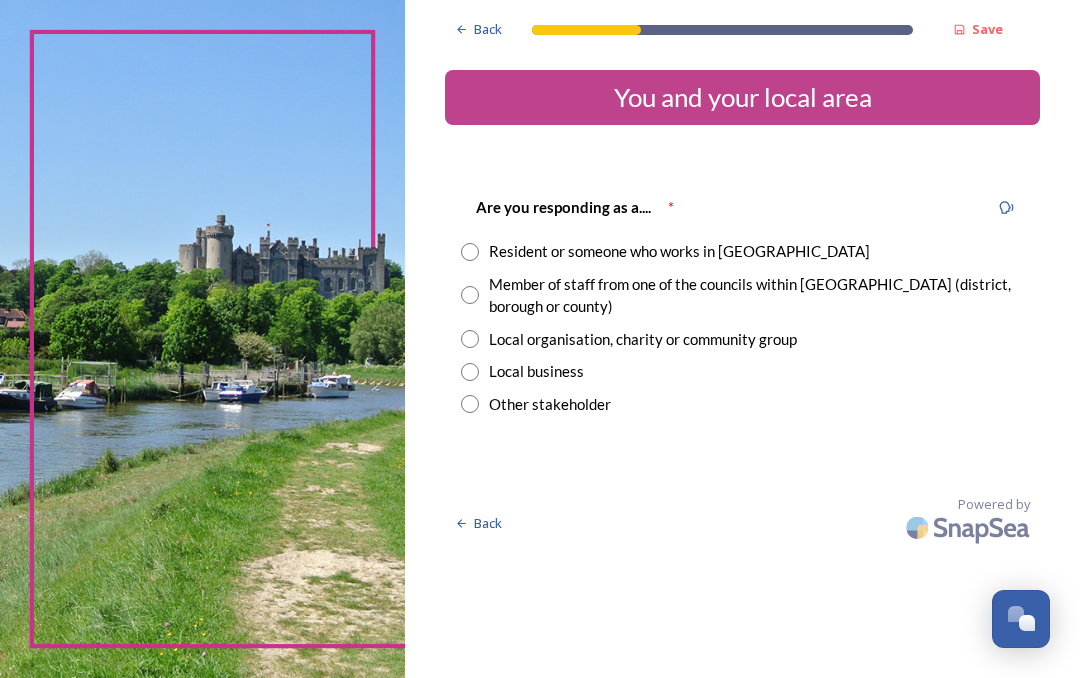 click at bounding box center [470, 295] 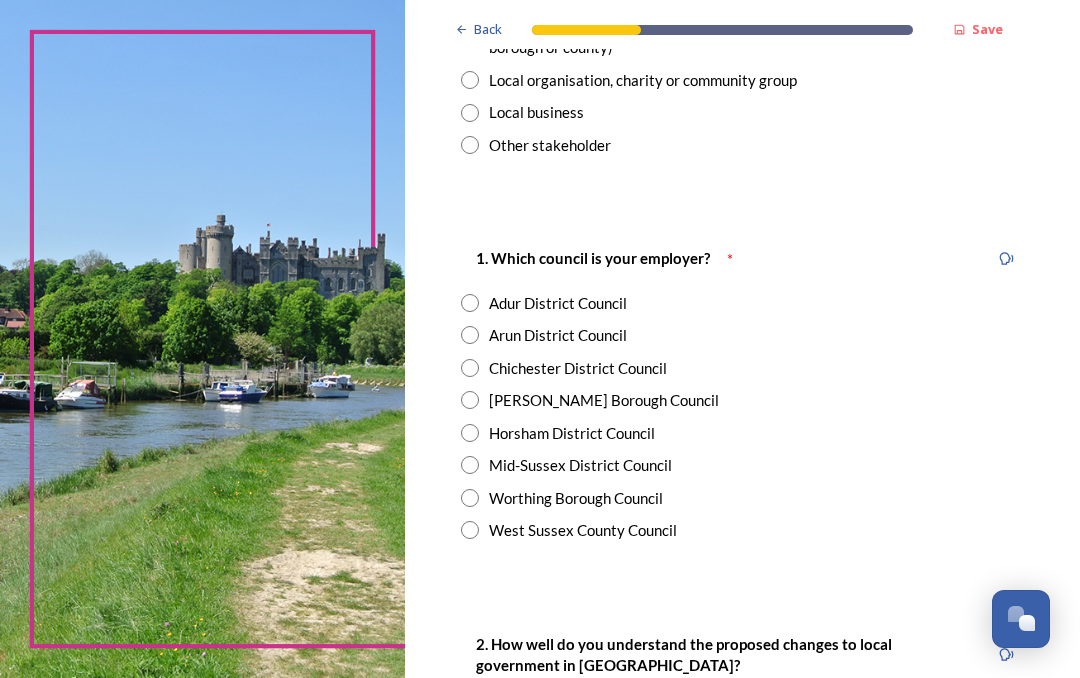 scroll, scrollTop: 289, scrollLeft: 0, axis: vertical 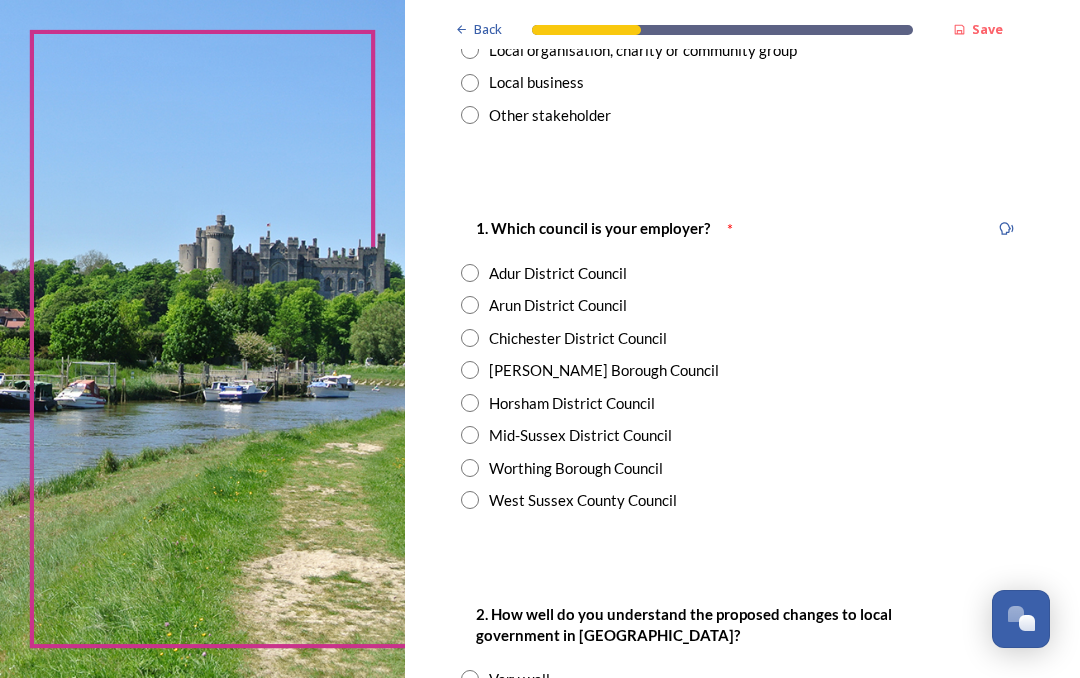 click at bounding box center (470, 500) 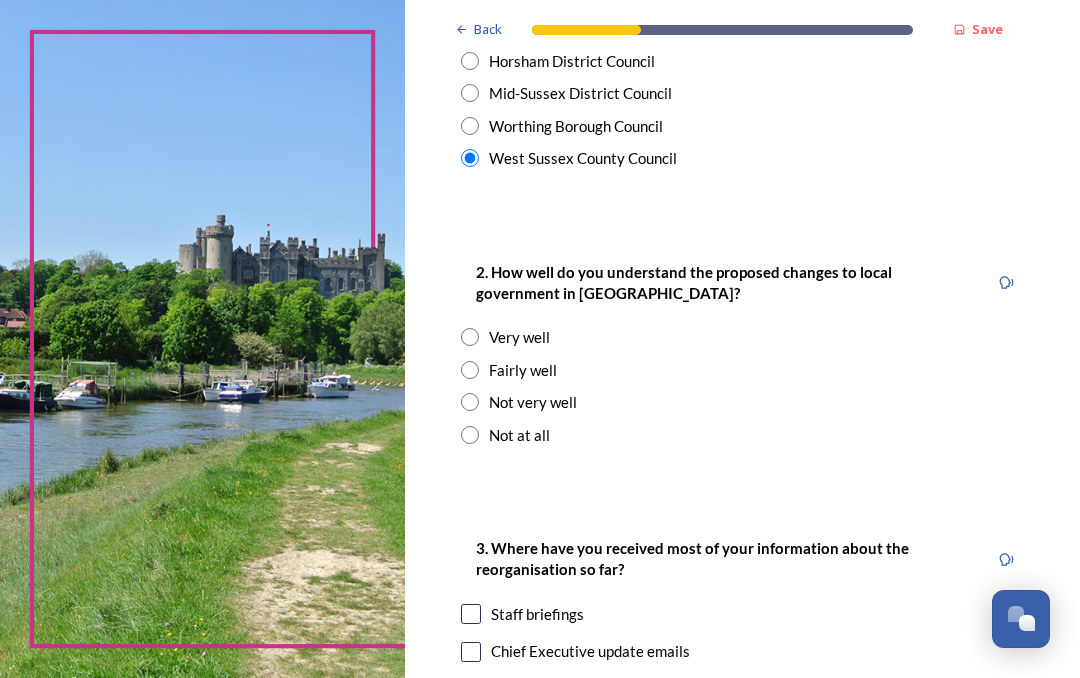 scroll, scrollTop: 637, scrollLeft: 0, axis: vertical 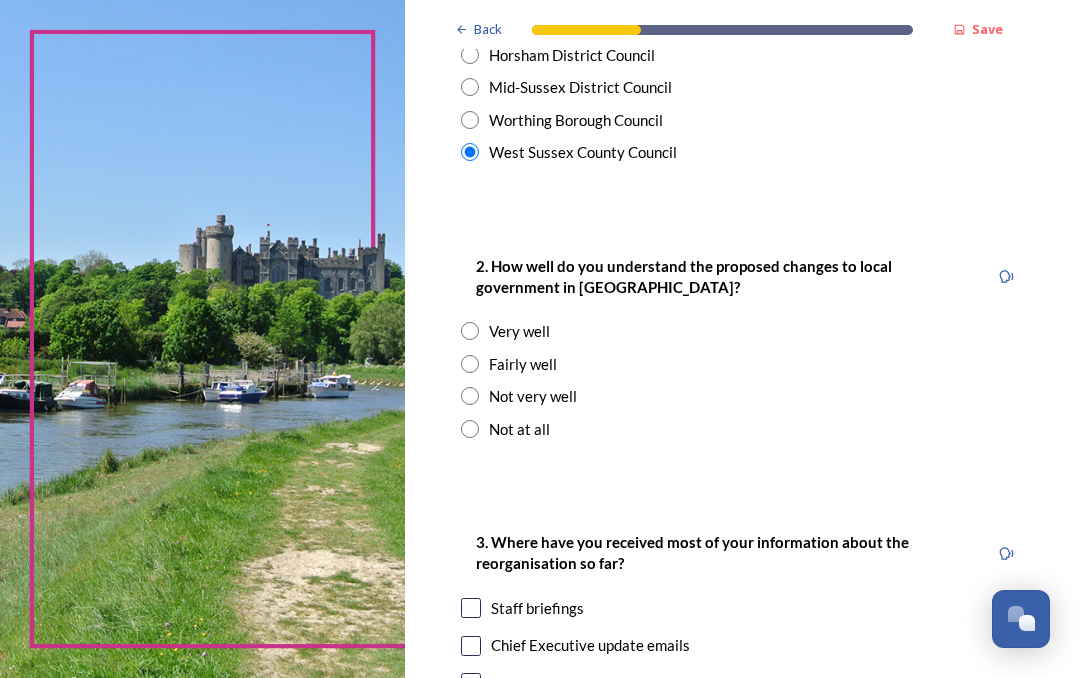 click at bounding box center [470, 364] 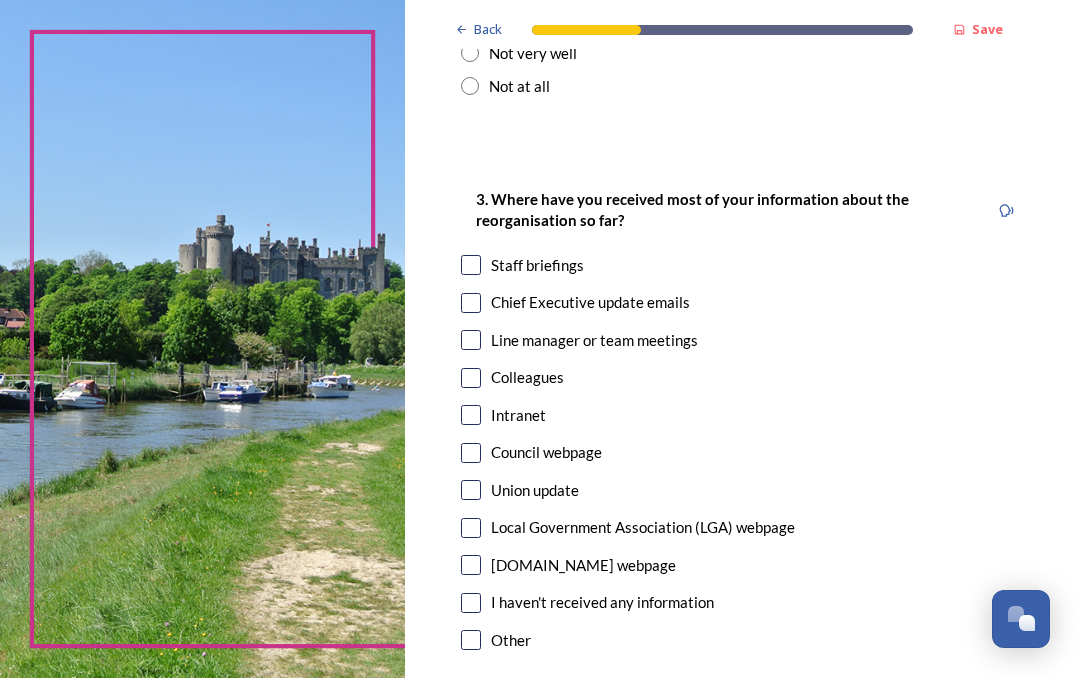scroll, scrollTop: 981, scrollLeft: 0, axis: vertical 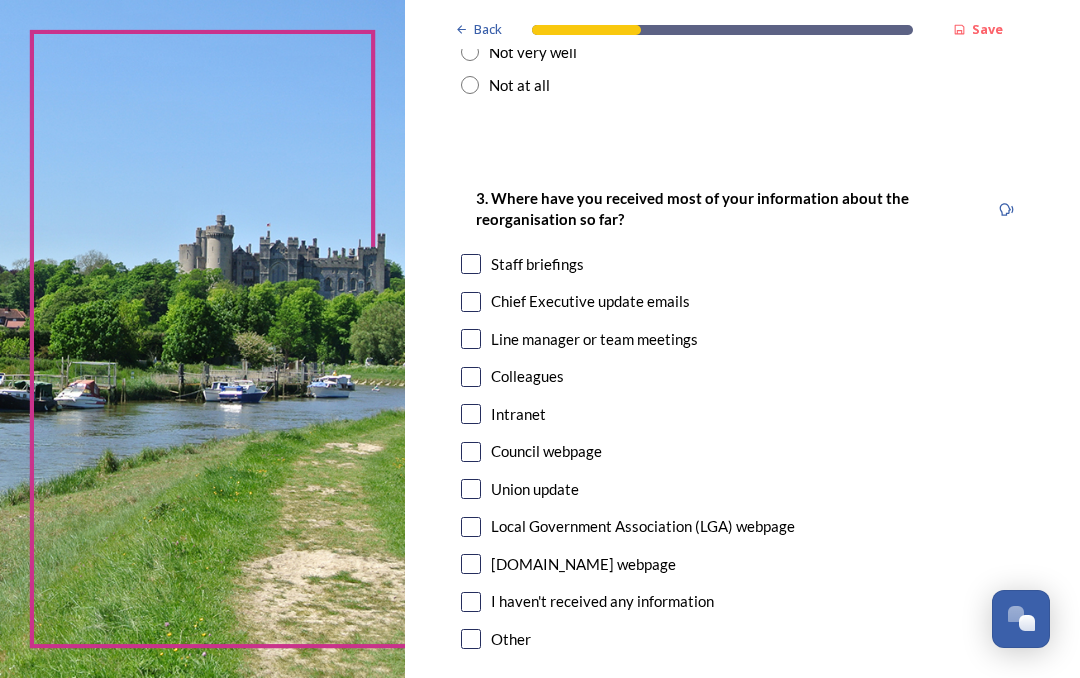 click at bounding box center [471, 264] 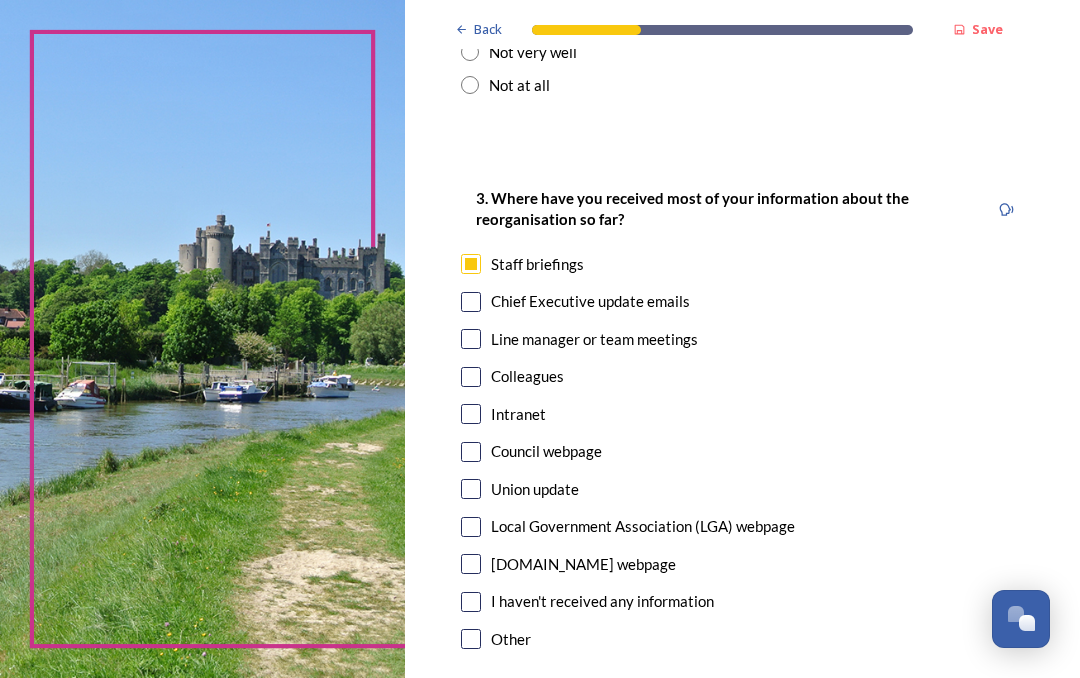click at bounding box center [471, 452] 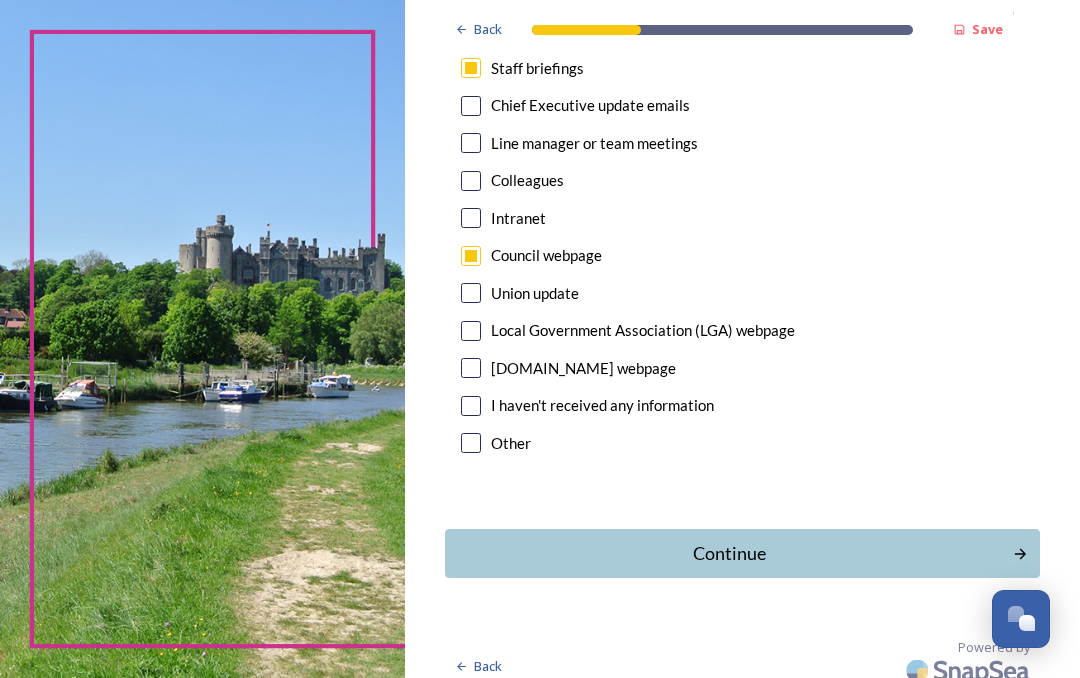 scroll, scrollTop: 1176, scrollLeft: 0, axis: vertical 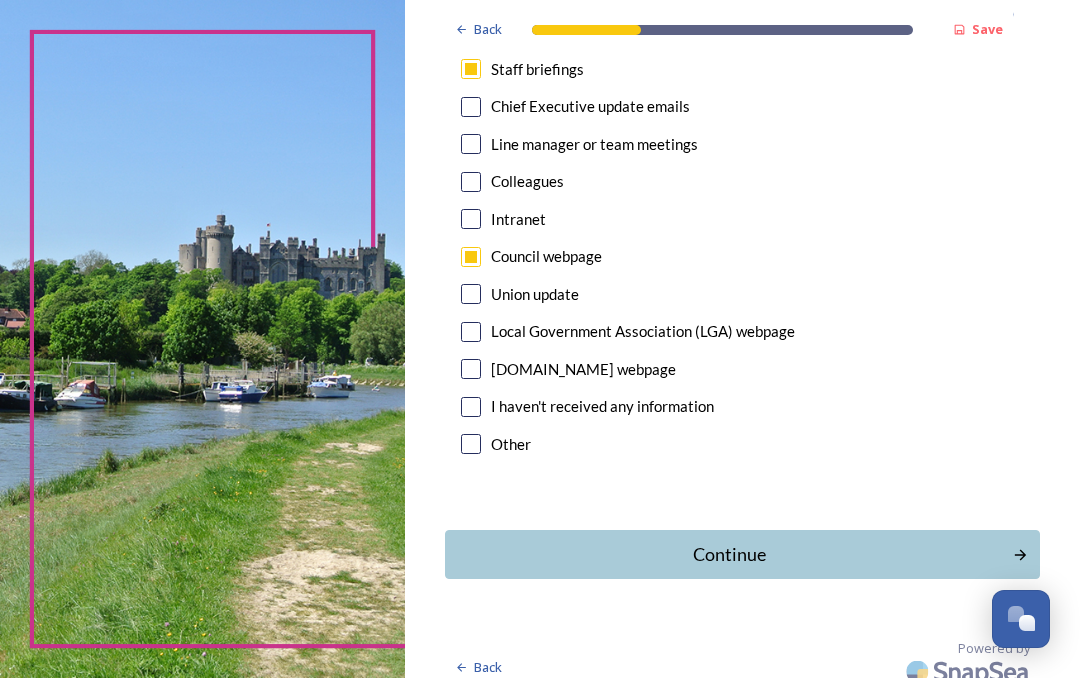 click on "Continue" at bounding box center [729, 554] 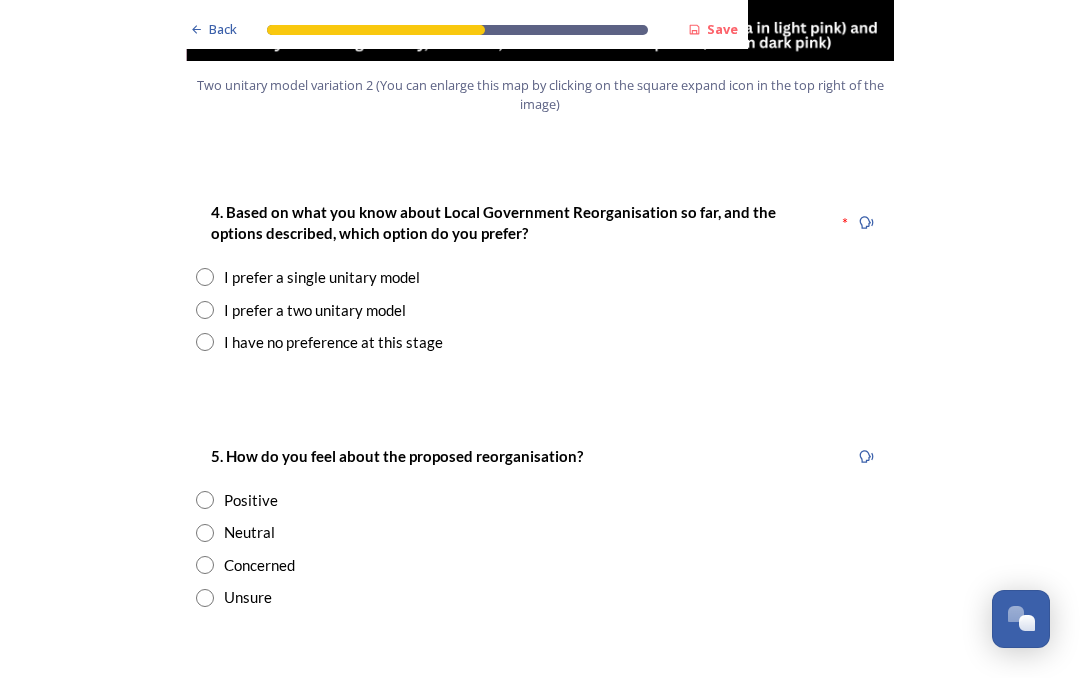 scroll, scrollTop: 2598, scrollLeft: 0, axis: vertical 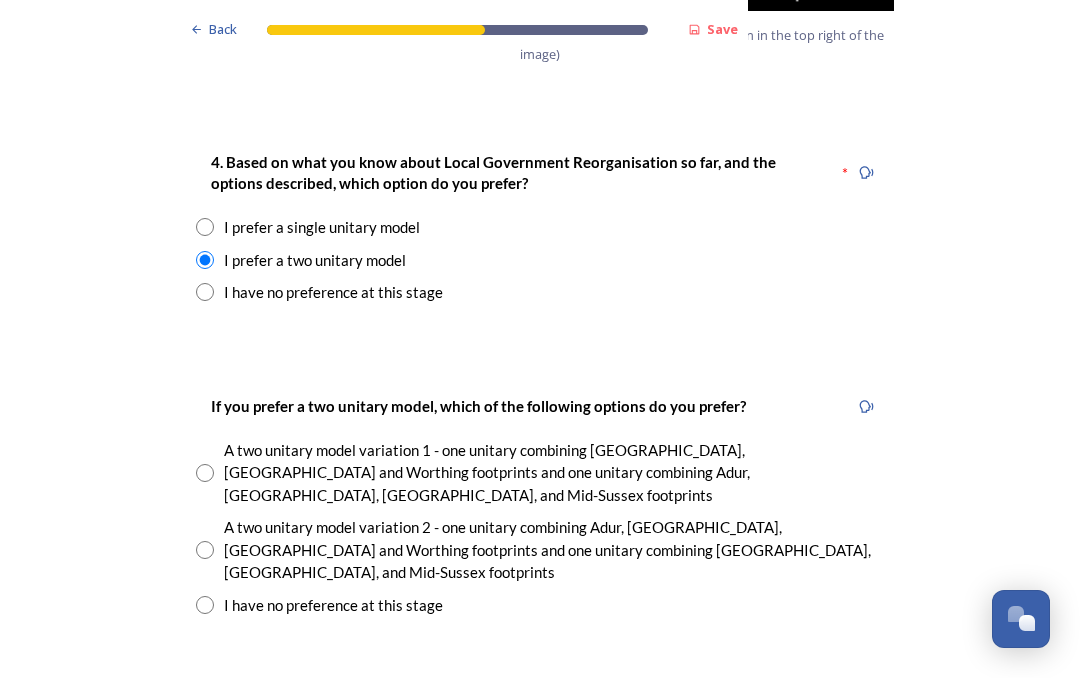 click at bounding box center [205, 473] 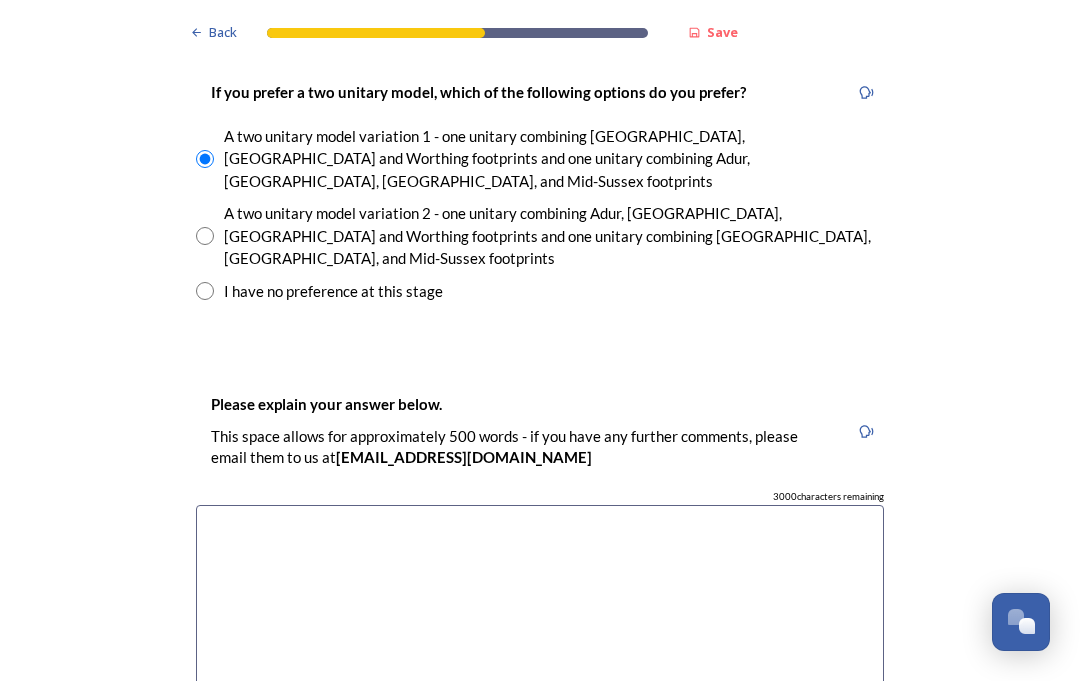 scroll, scrollTop: 2965, scrollLeft: 0, axis: vertical 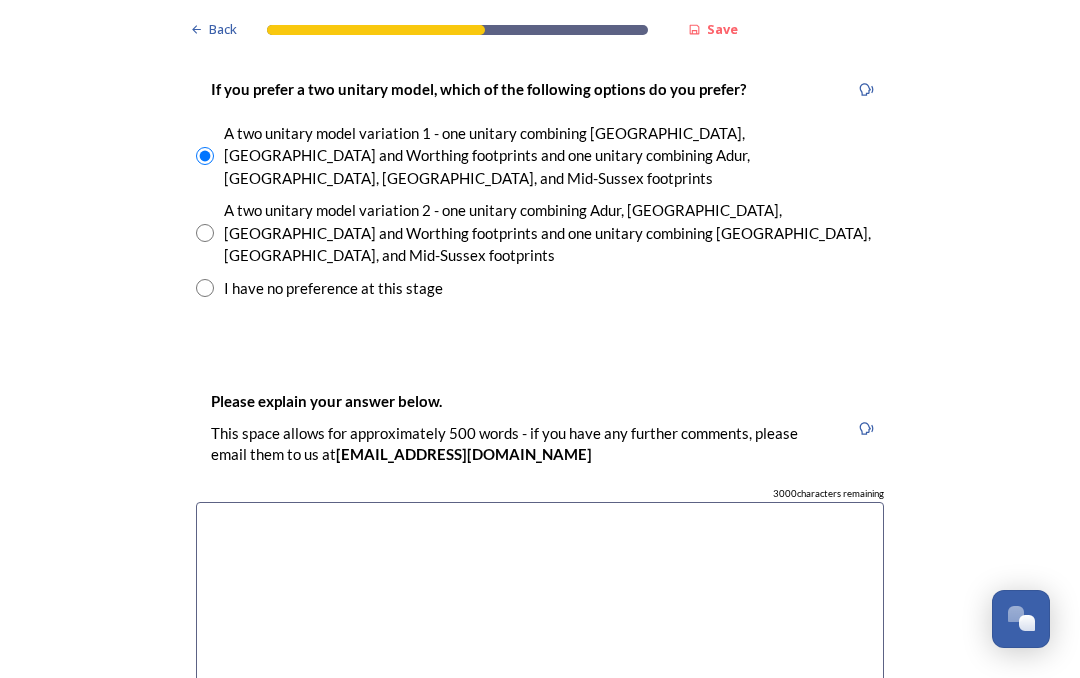 click at bounding box center (540, 614) 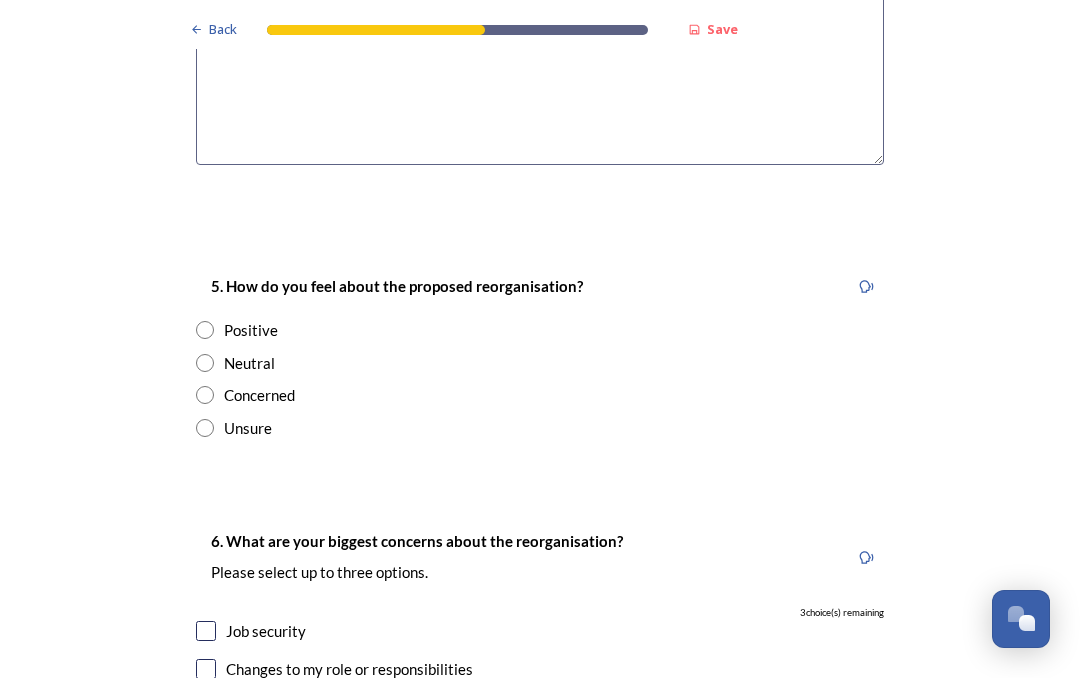 scroll, scrollTop: 3521, scrollLeft: 0, axis: vertical 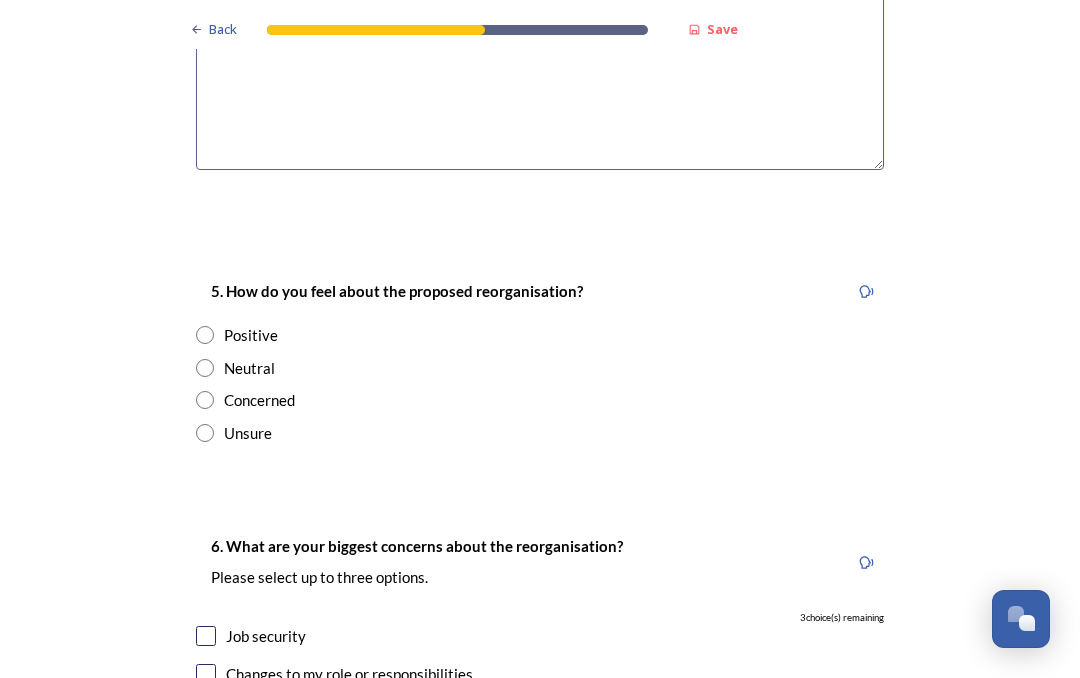 type on "They have more in common and easier to travel between geographically" 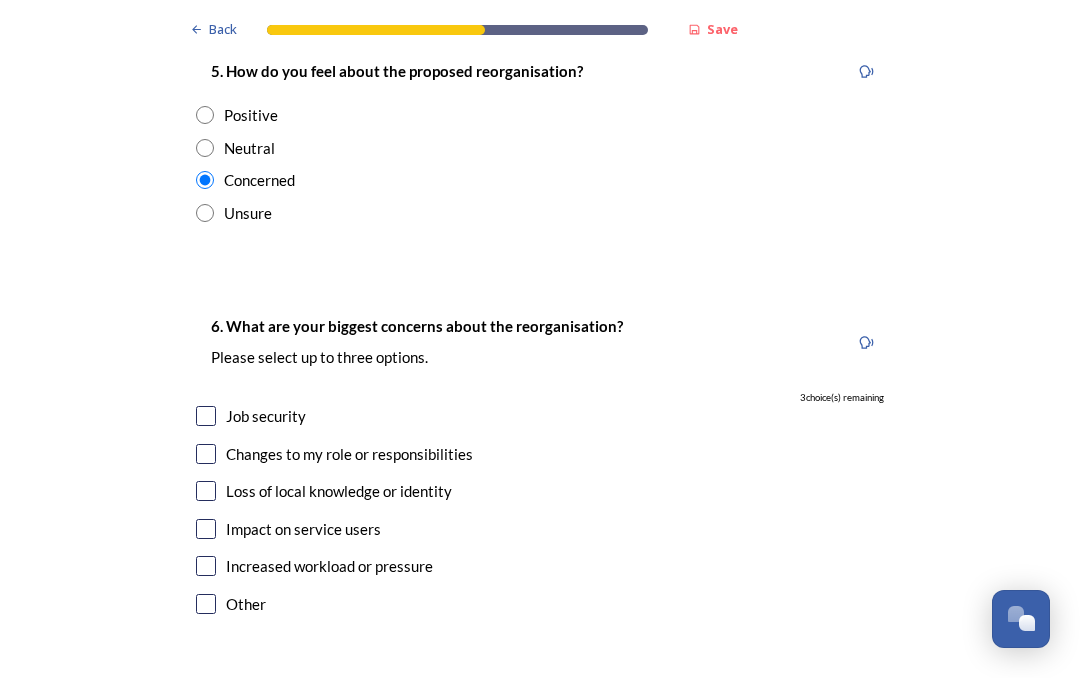 scroll, scrollTop: 3743, scrollLeft: 0, axis: vertical 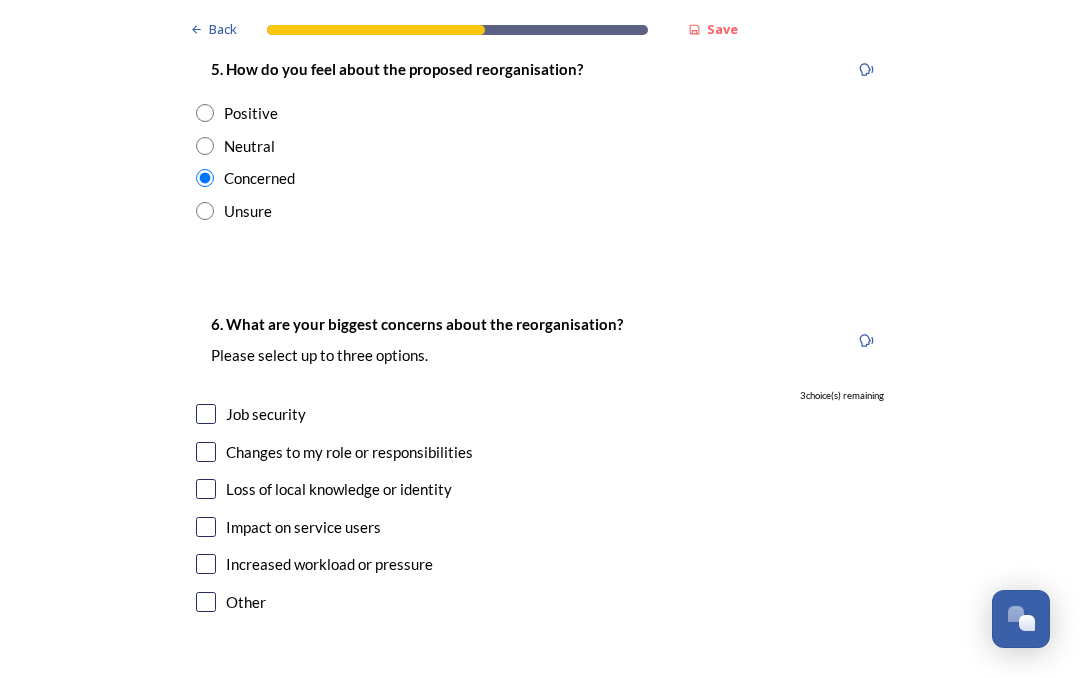 click at bounding box center (206, 414) 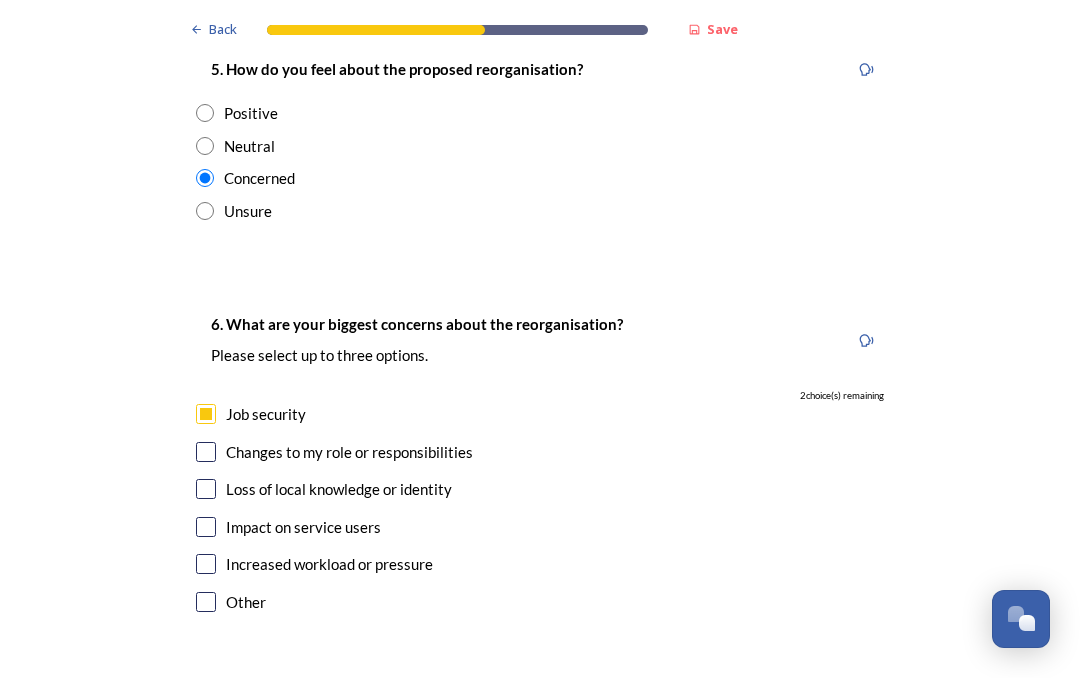 click at bounding box center (206, 452) 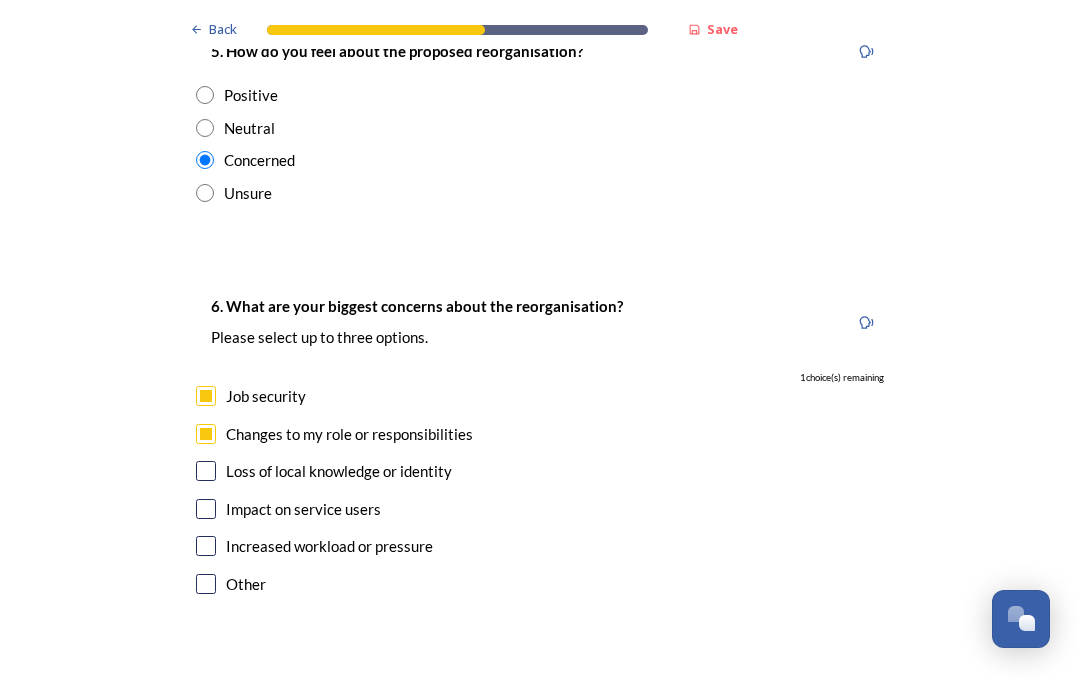 scroll, scrollTop: 3762, scrollLeft: 0, axis: vertical 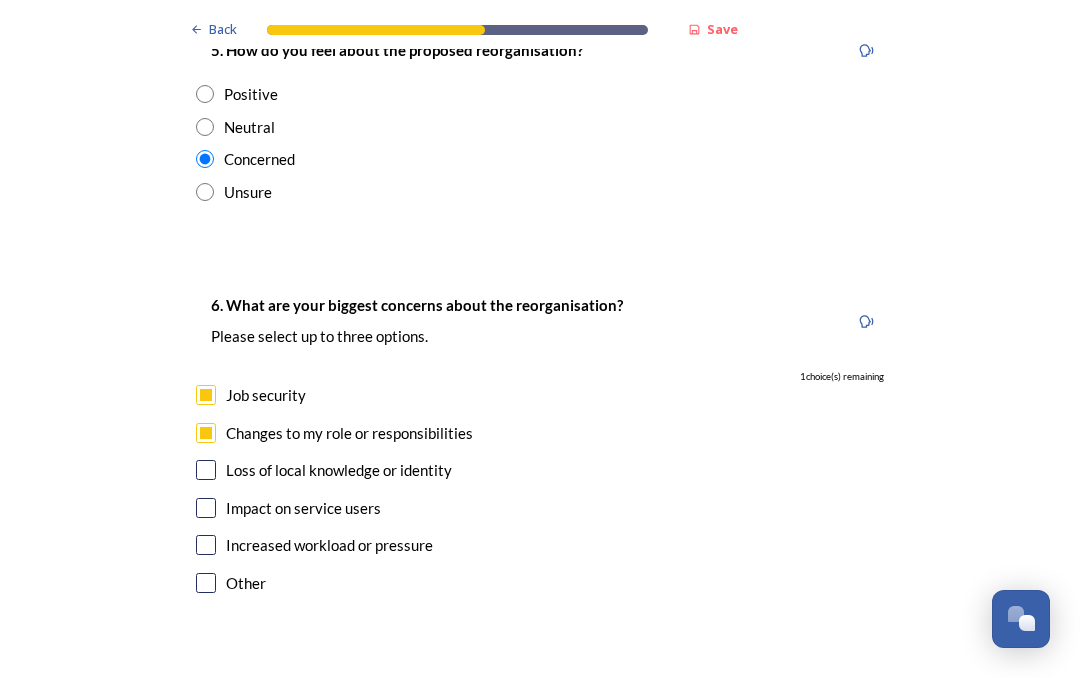 click at bounding box center (206, 470) 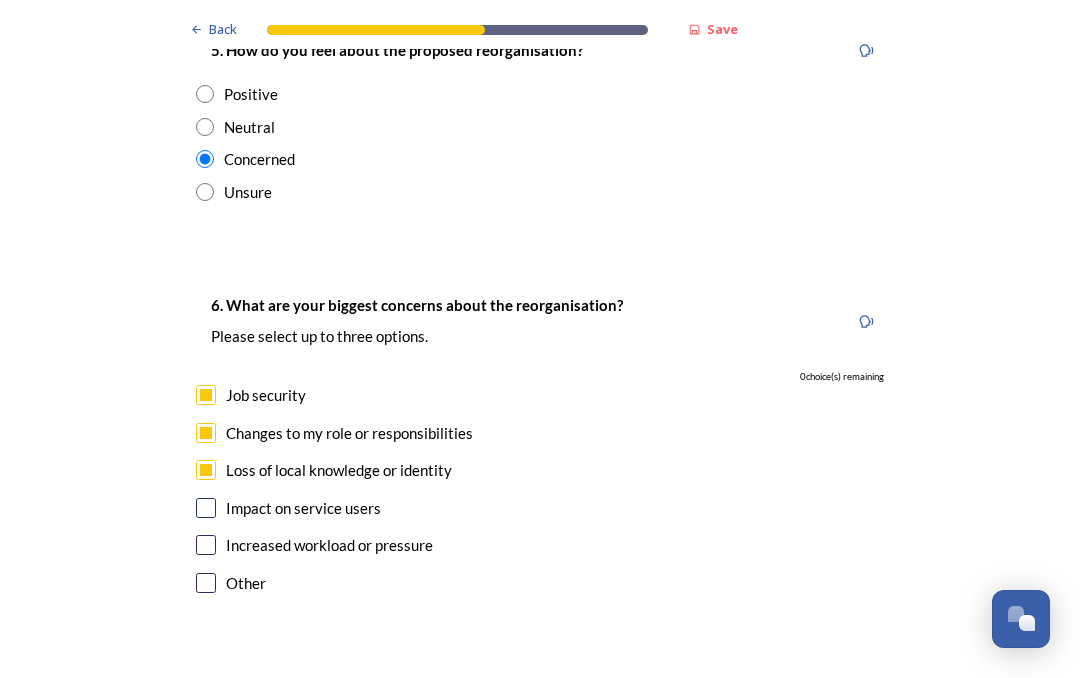 click at bounding box center [206, 508] 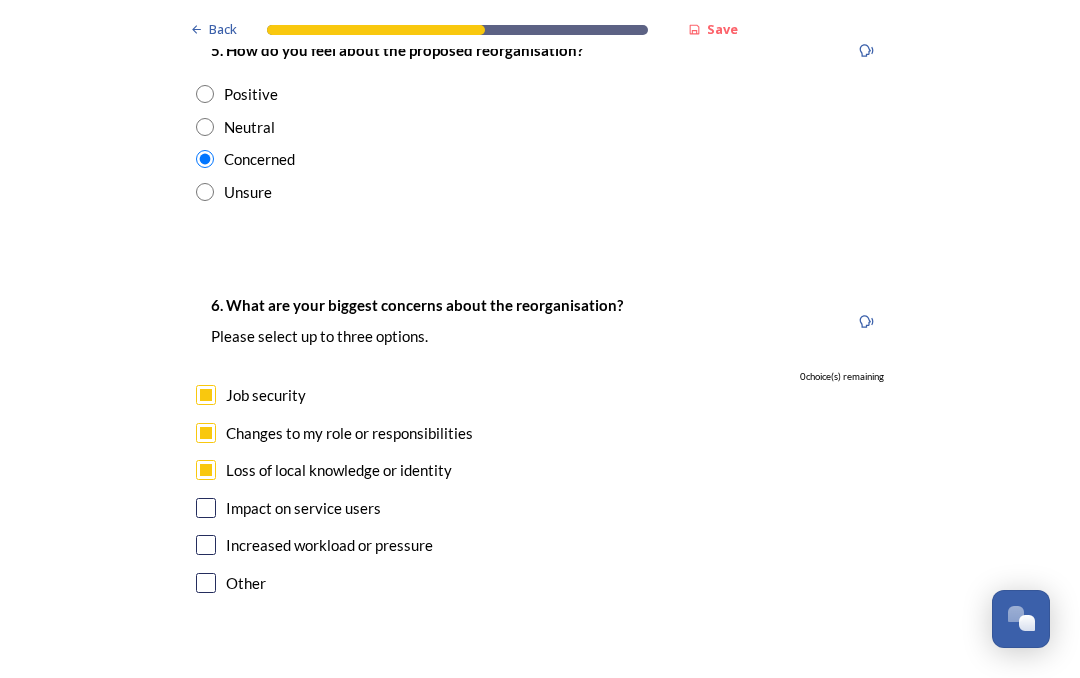 click at bounding box center [206, 508] 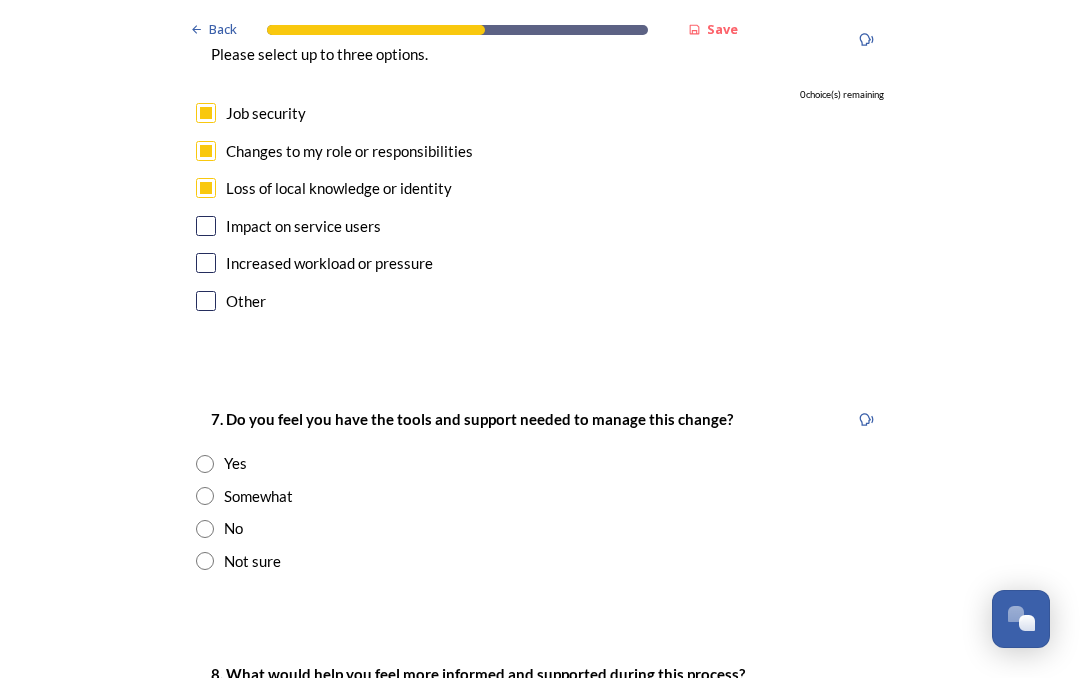 scroll, scrollTop: 4046, scrollLeft: 0, axis: vertical 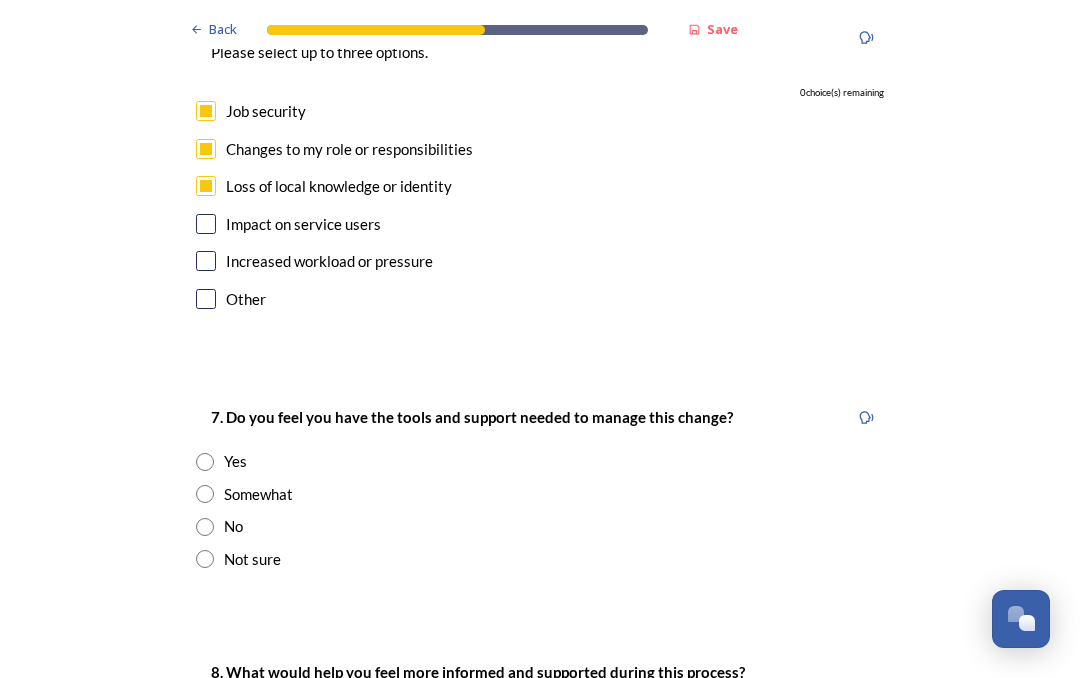 click at bounding box center (205, 494) 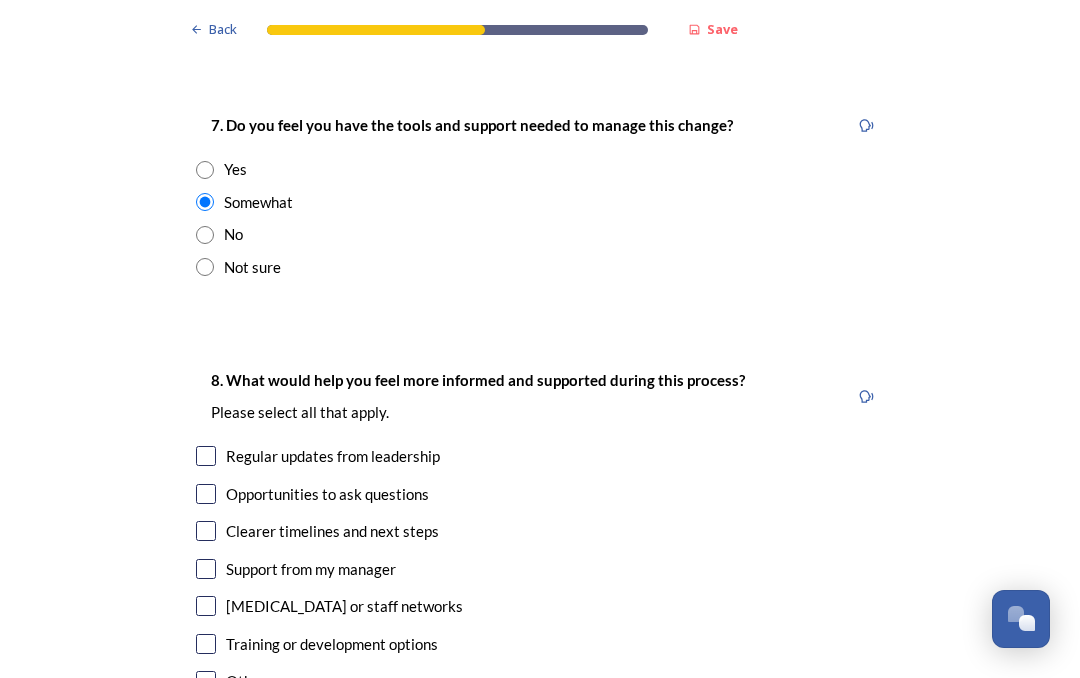 scroll, scrollTop: 4345, scrollLeft: 0, axis: vertical 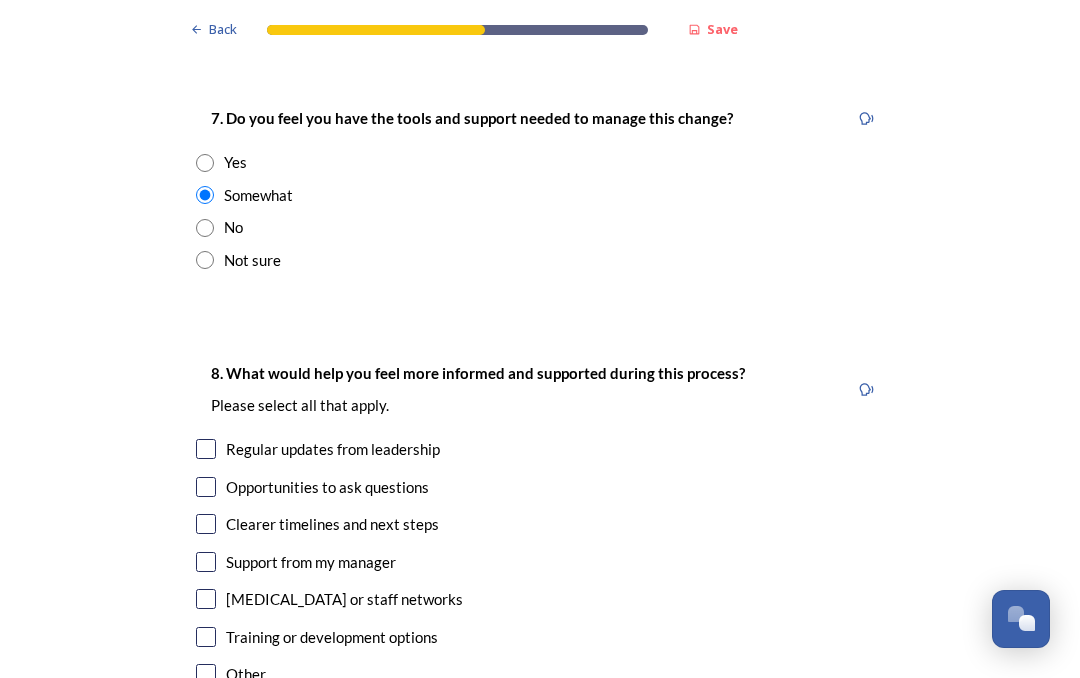 click at bounding box center [206, 449] 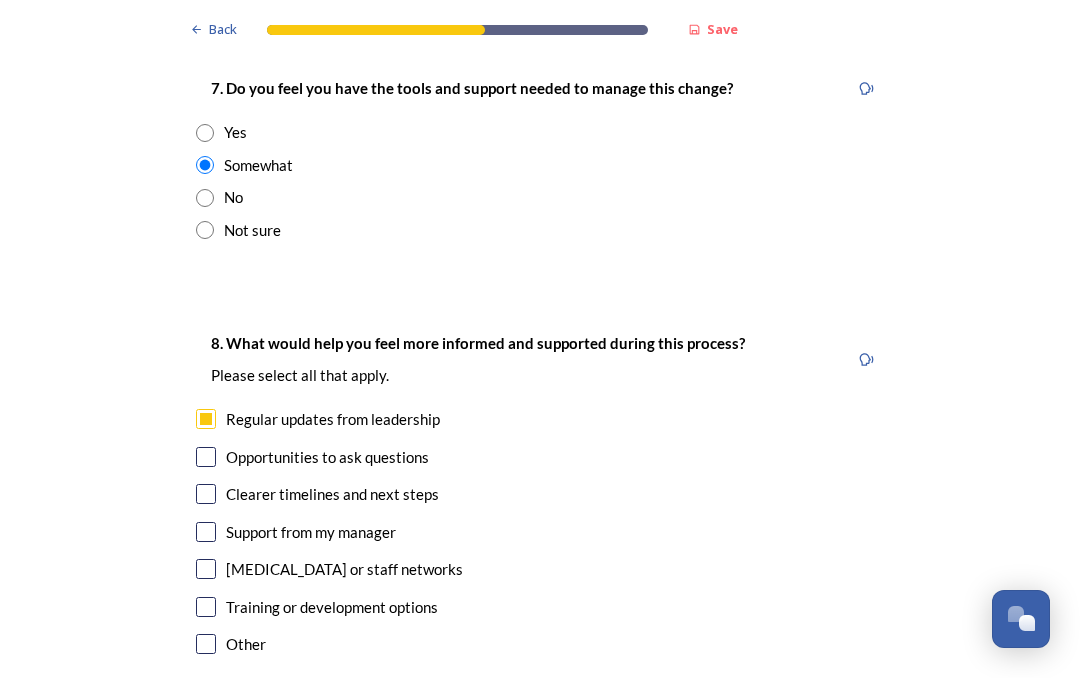 scroll, scrollTop: 4376, scrollLeft: 0, axis: vertical 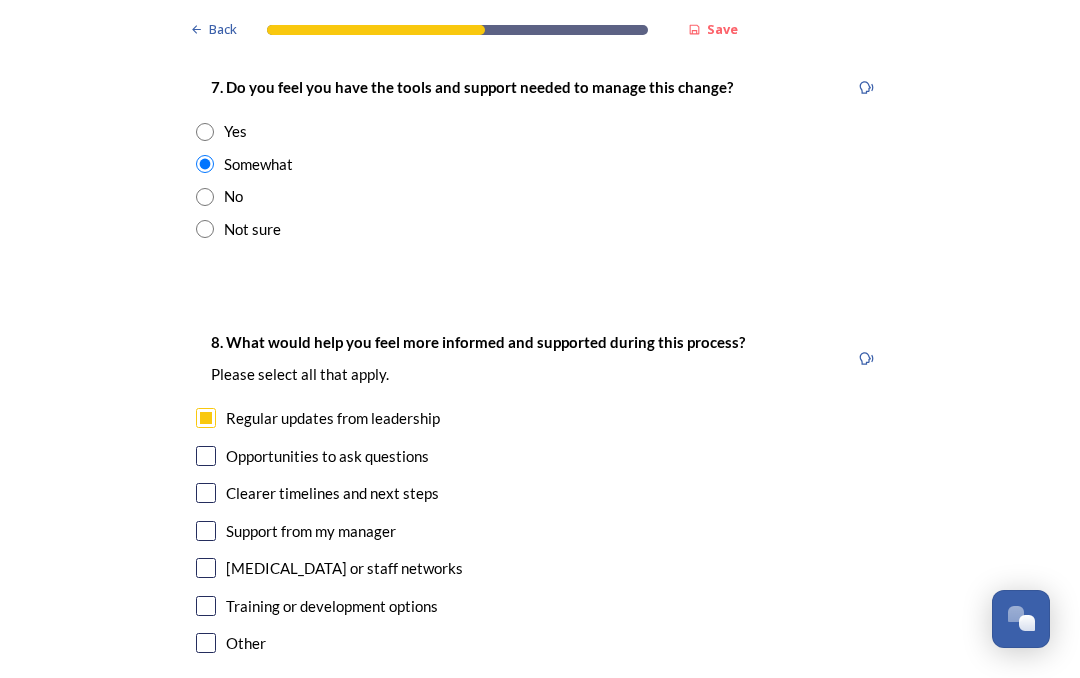 click at bounding box center [206, 531] 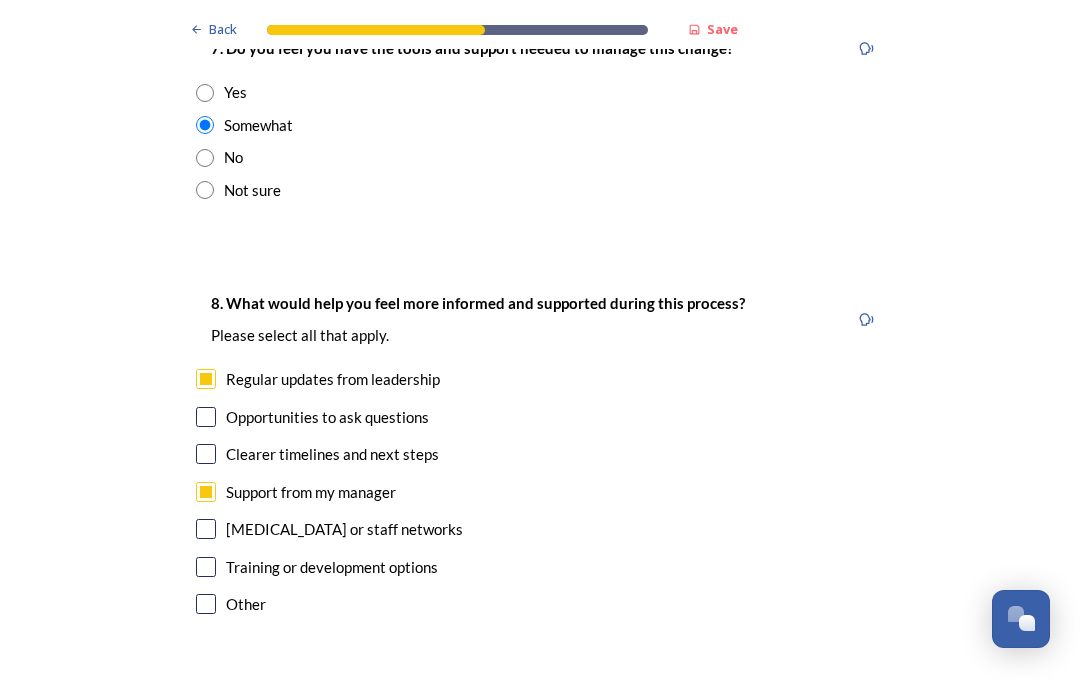 click at bounding box center [206, 567] 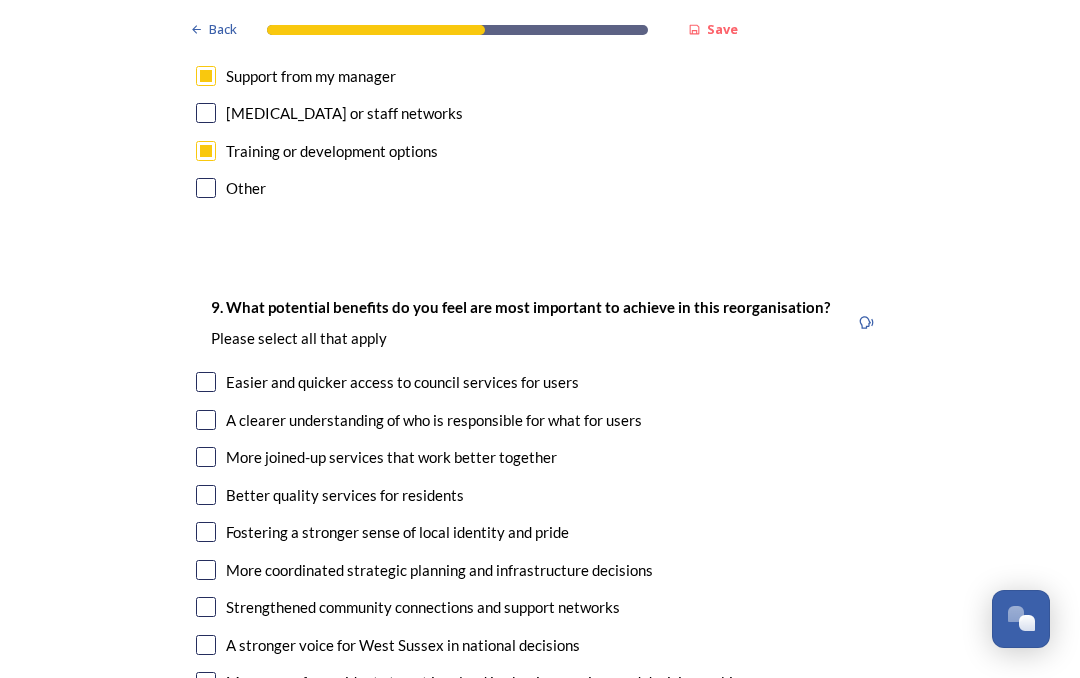 scroll, scrollTop: 4834, scrollLeft: 0, axis: vertical 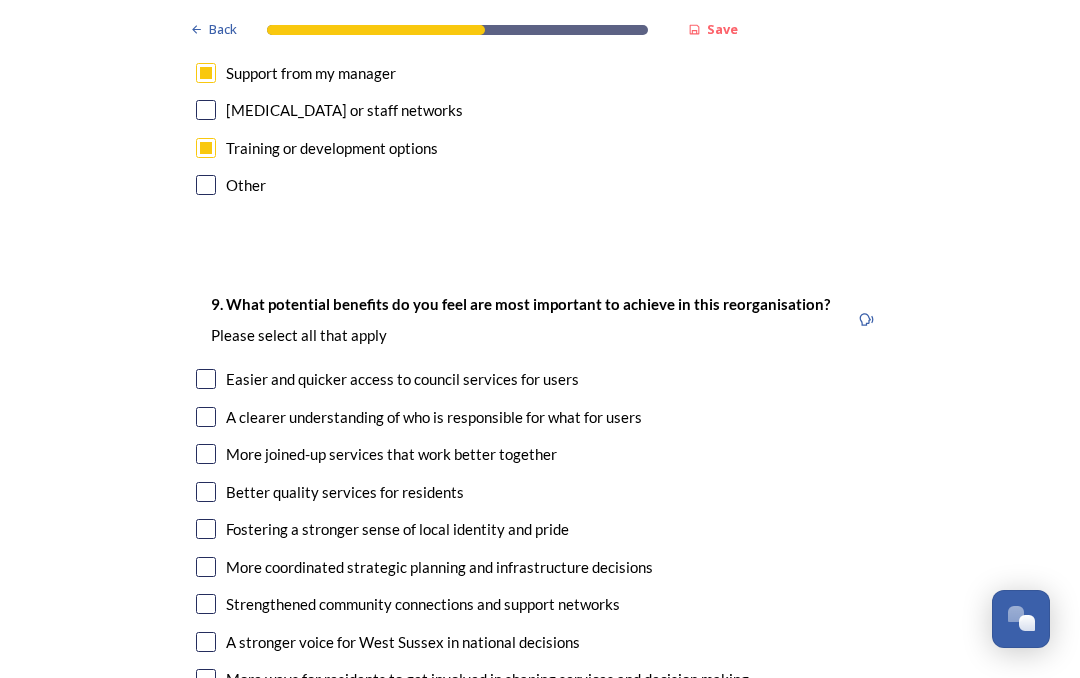 click at bounding box center [206, 417] 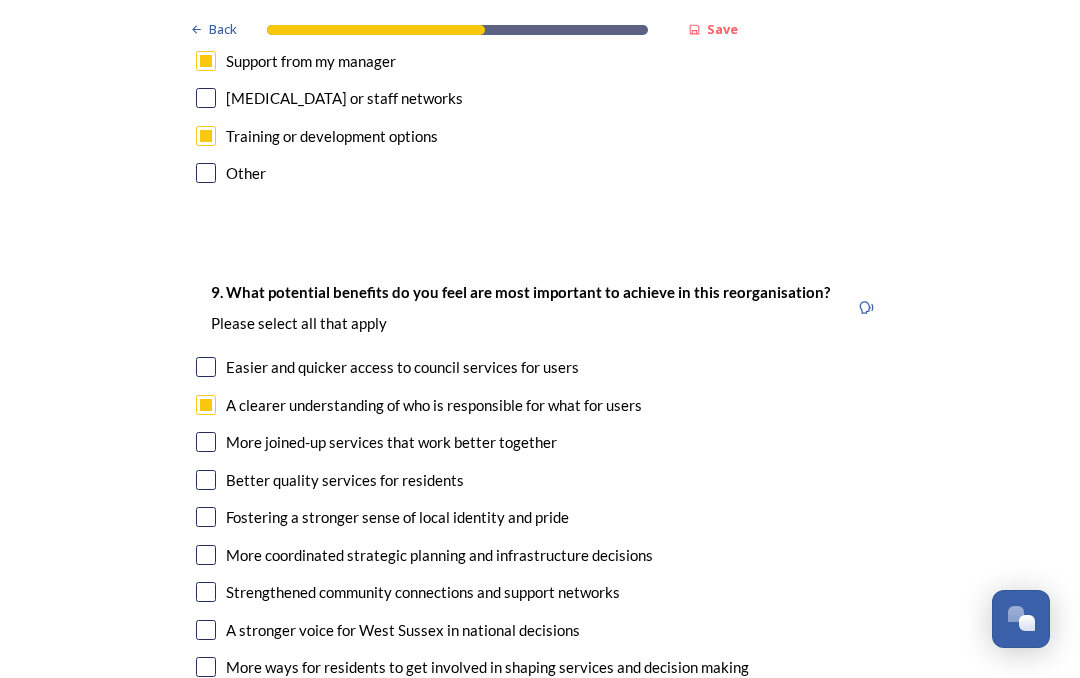 click at bounding box center (206, 442) 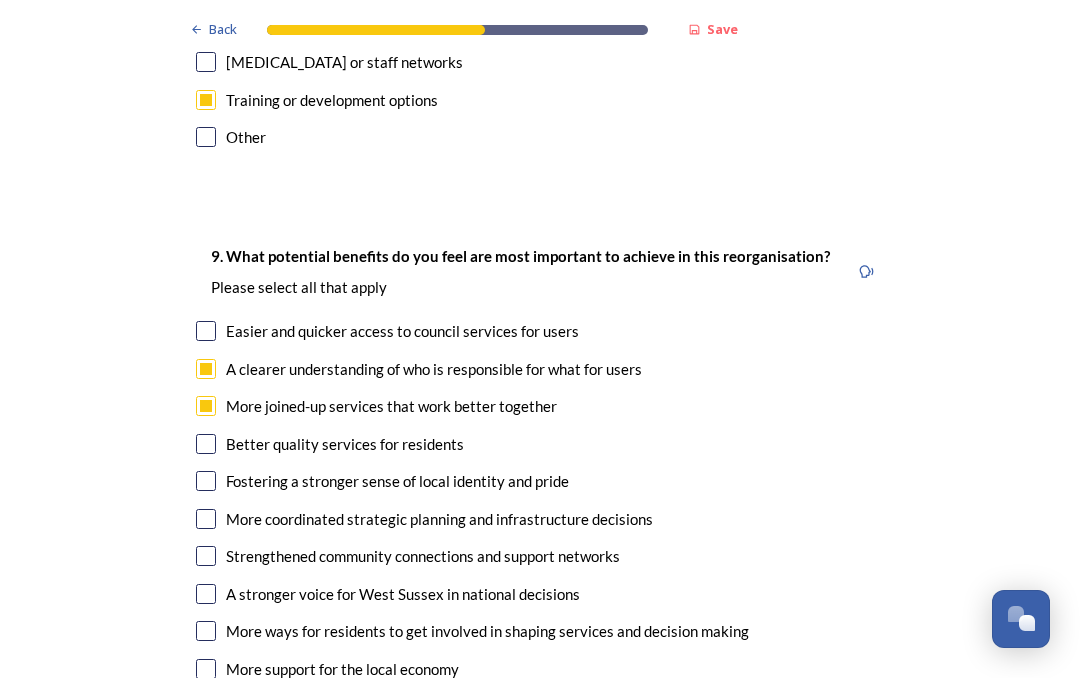 scroll, scrollTop: 4884, scrollLeft: 0, axis: vertical 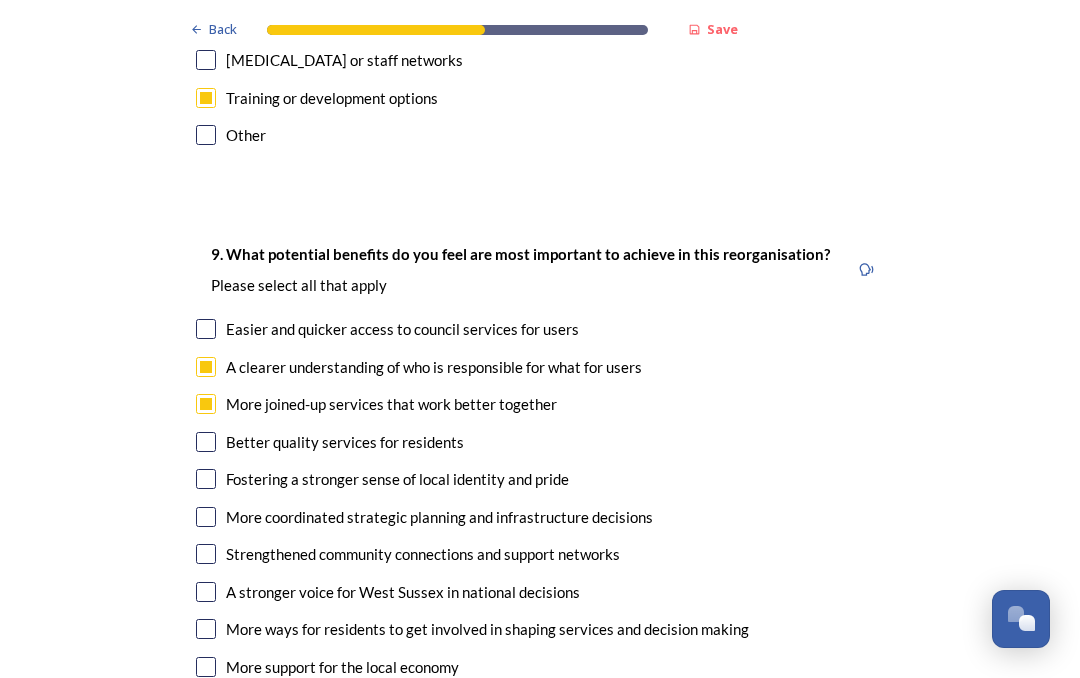 click at bounding box center [206, 442] 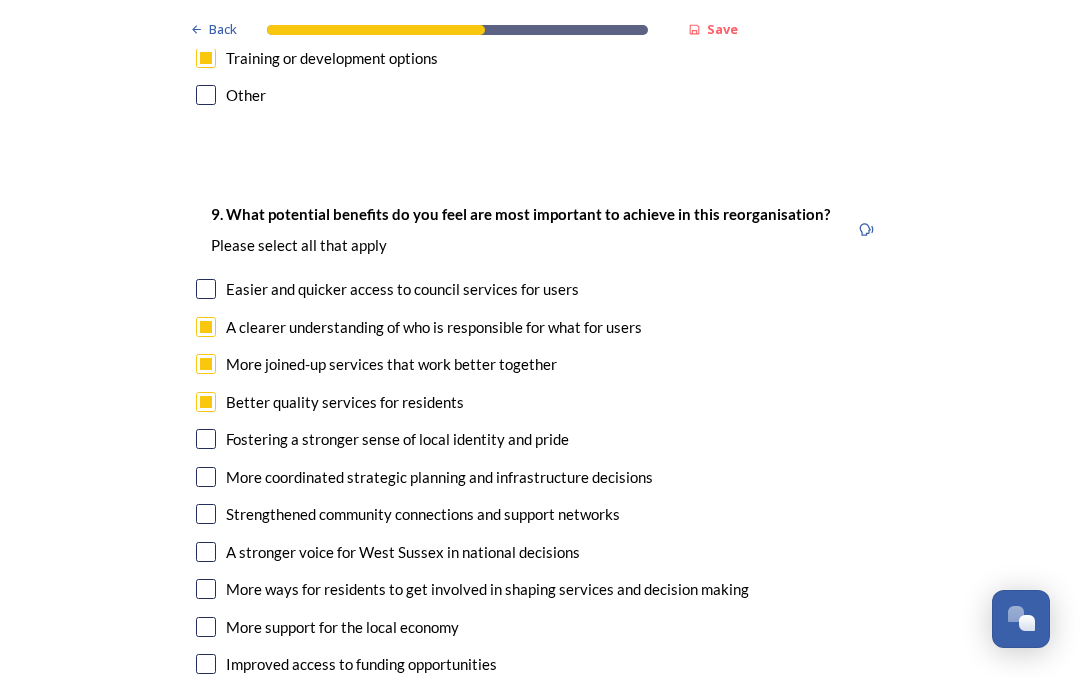 scroll, scrollTop: 4928, scrollLeft: 0, axis: vertical 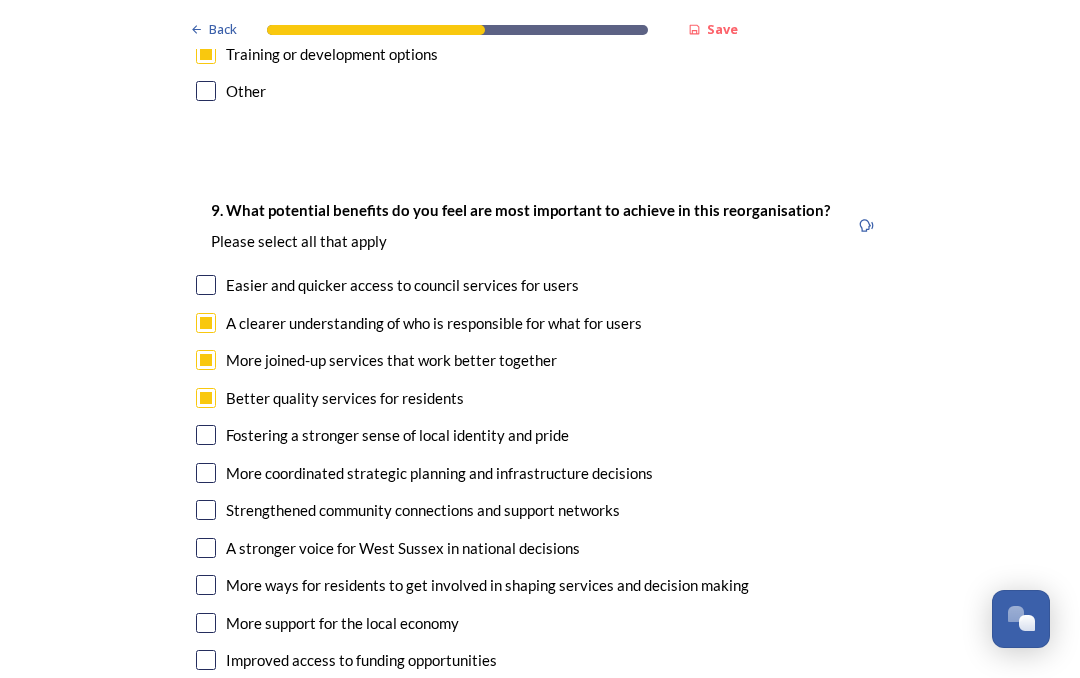 click at bounding box center [206, 435] 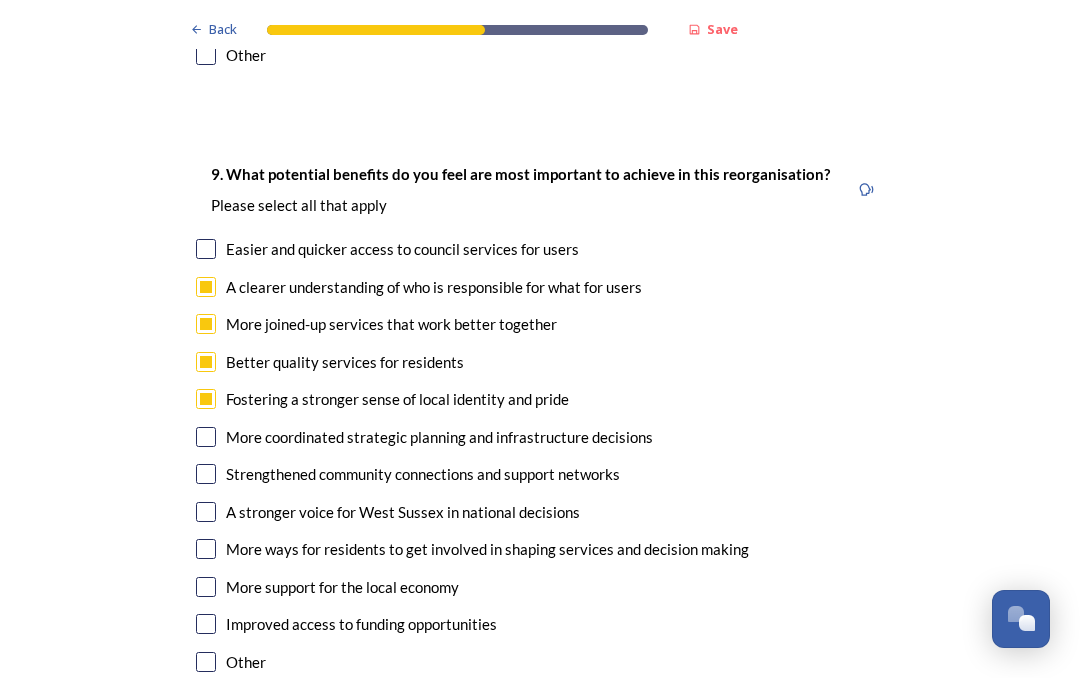 scroll, scrollTop: 4964, scrollLeft: 0, axis: vertical 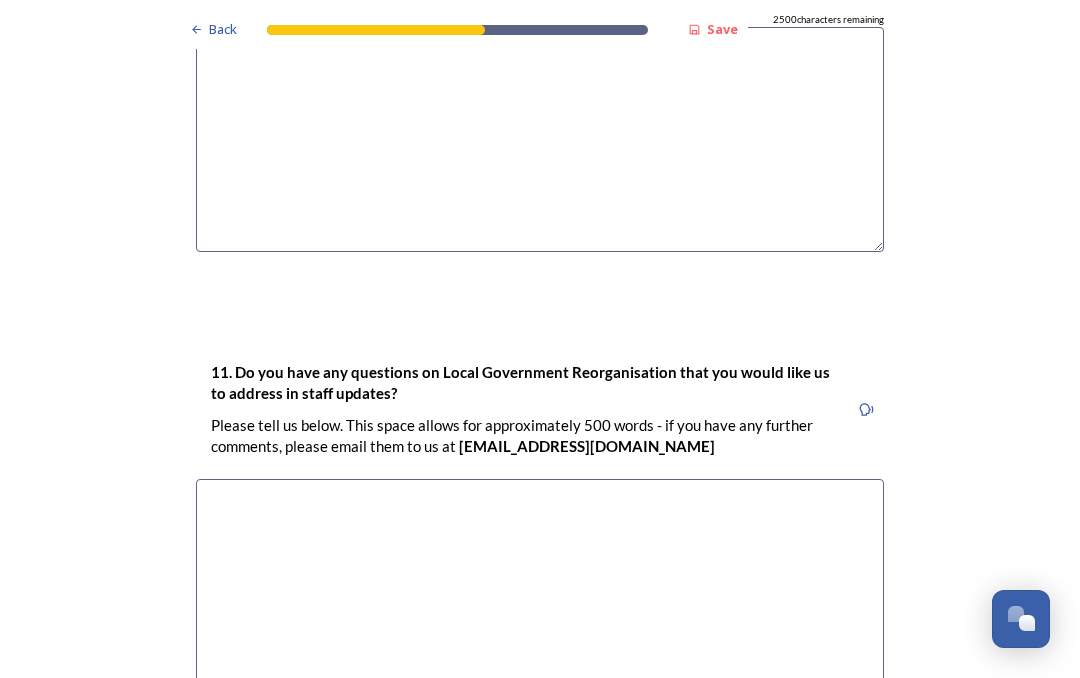 click at bounding box center [540, 591] 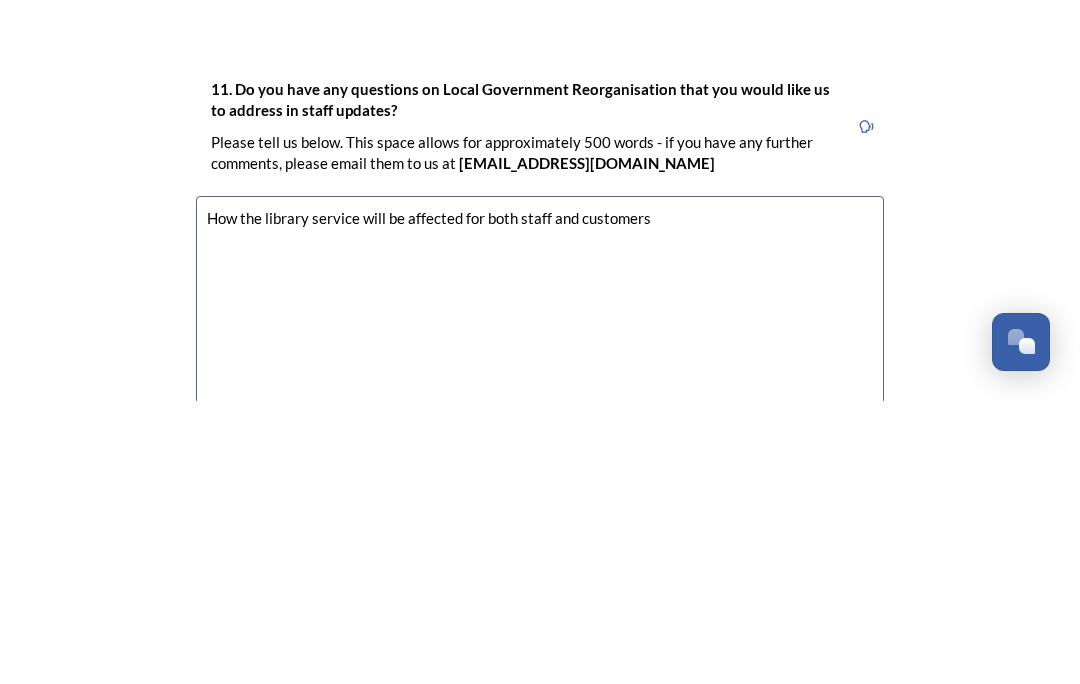 type on "How the library service will be affected for both staff and customers" 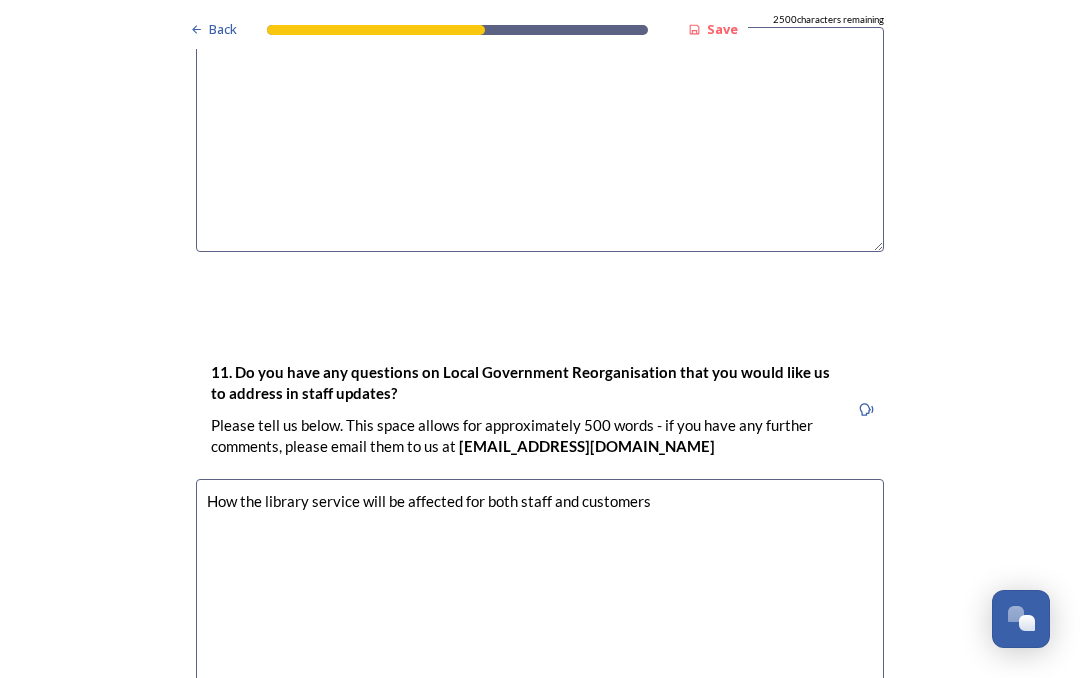 click on "Continue" at bounding box center [526, 817] 